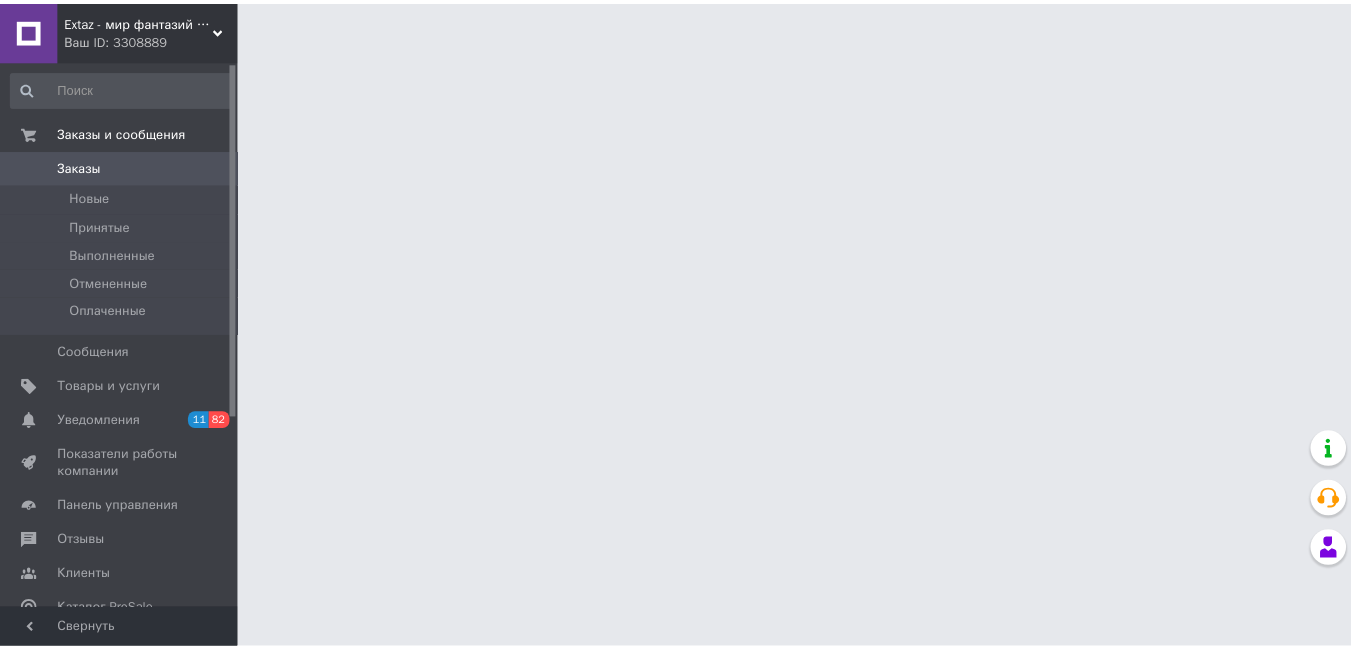 scroll, scrollTop: 0, scrollLeft: 0, axis: both 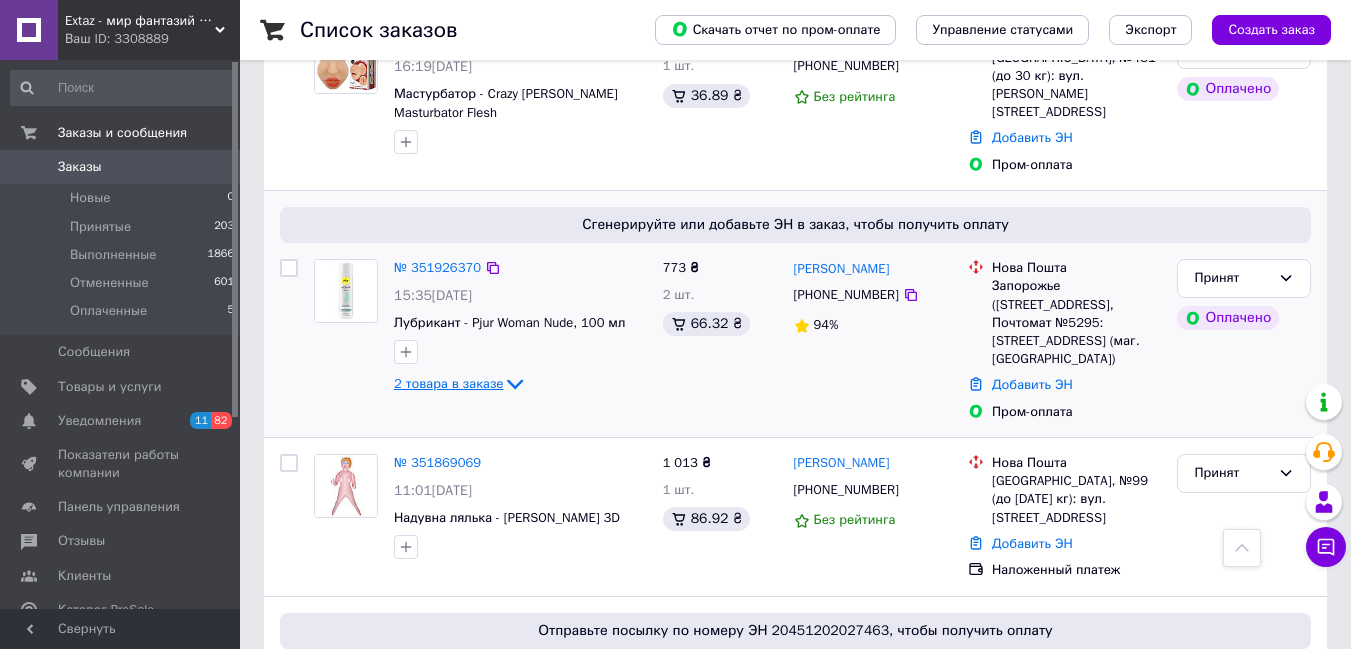 click 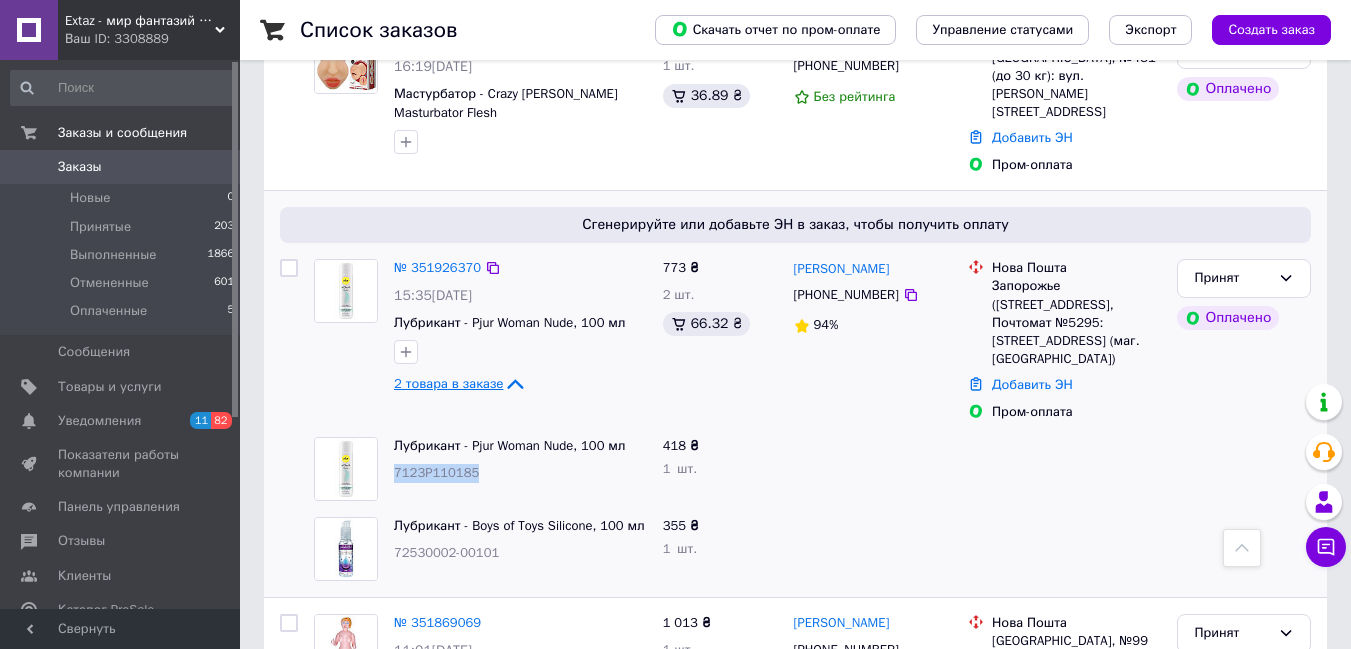 drag, startPoint x: 474, startPoint y: 427, endPoint x: 398, endPoint y: 427, distance: 76 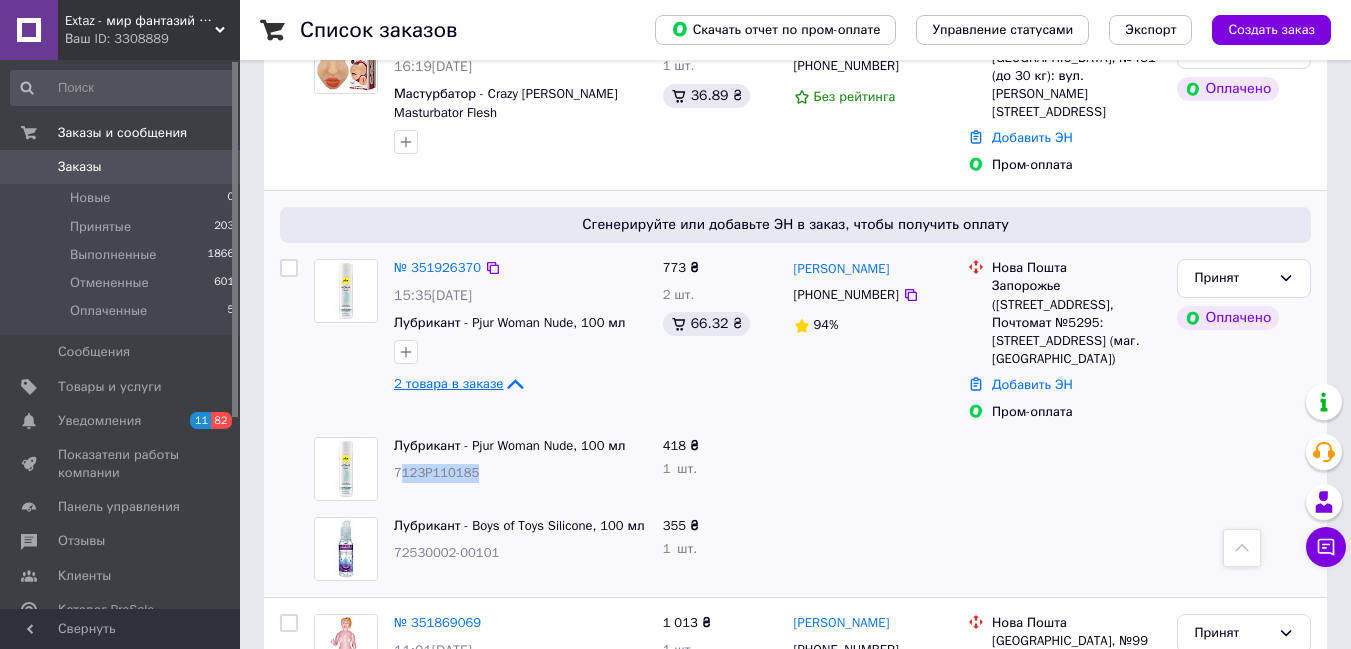 click on "7123P110185" at bounding box center [520, 473] 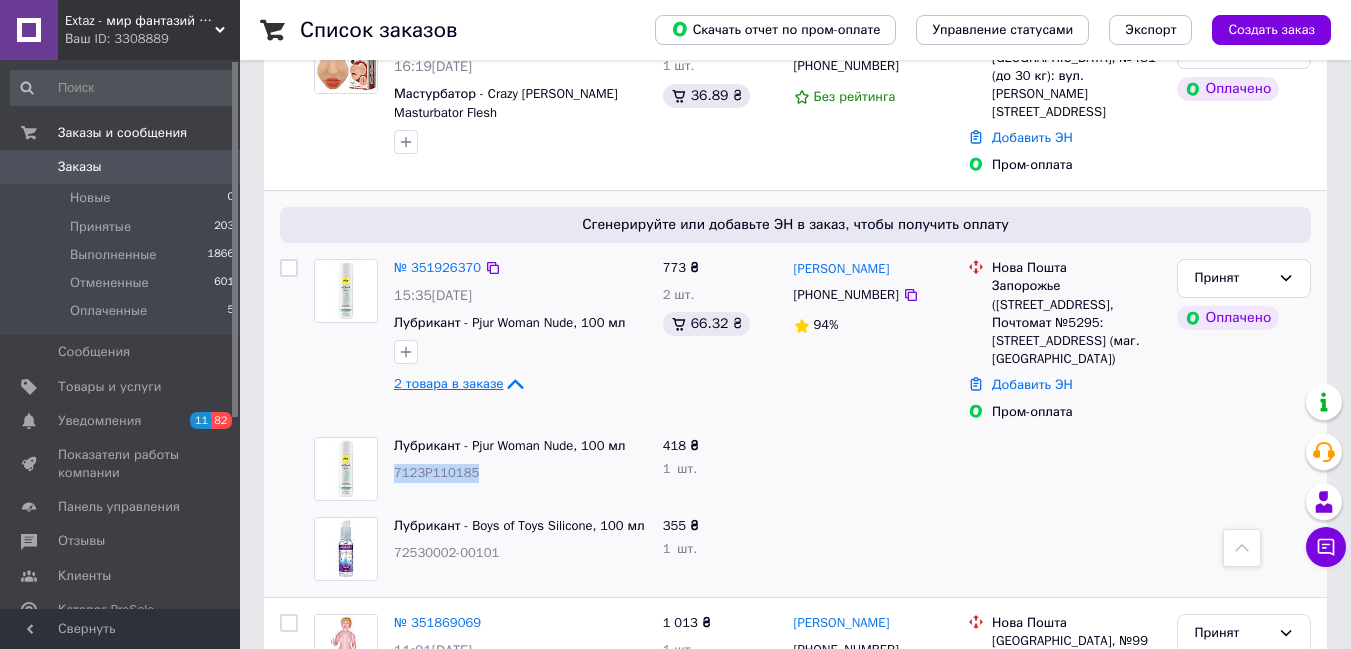 drag, startPoint x: 480, startPoint y: 421, endPoint x: 394, endPoint y: 427, distance: 86.209045 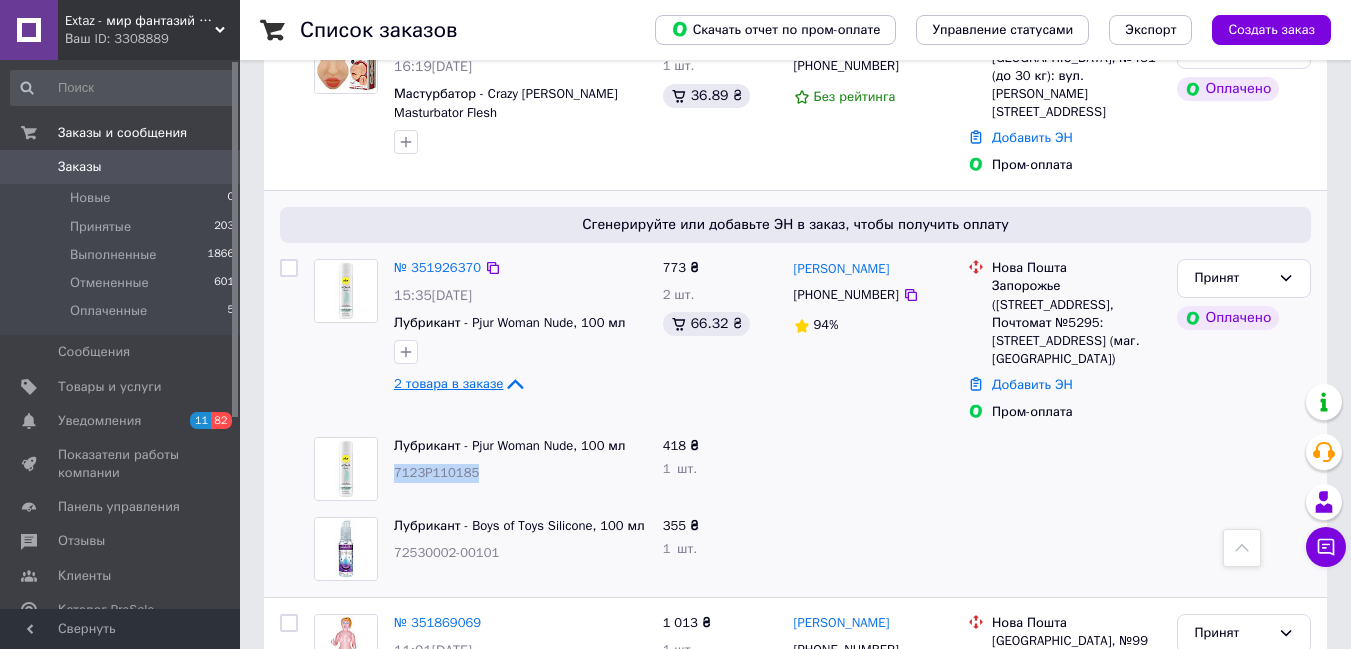 copy on "7123P110185" 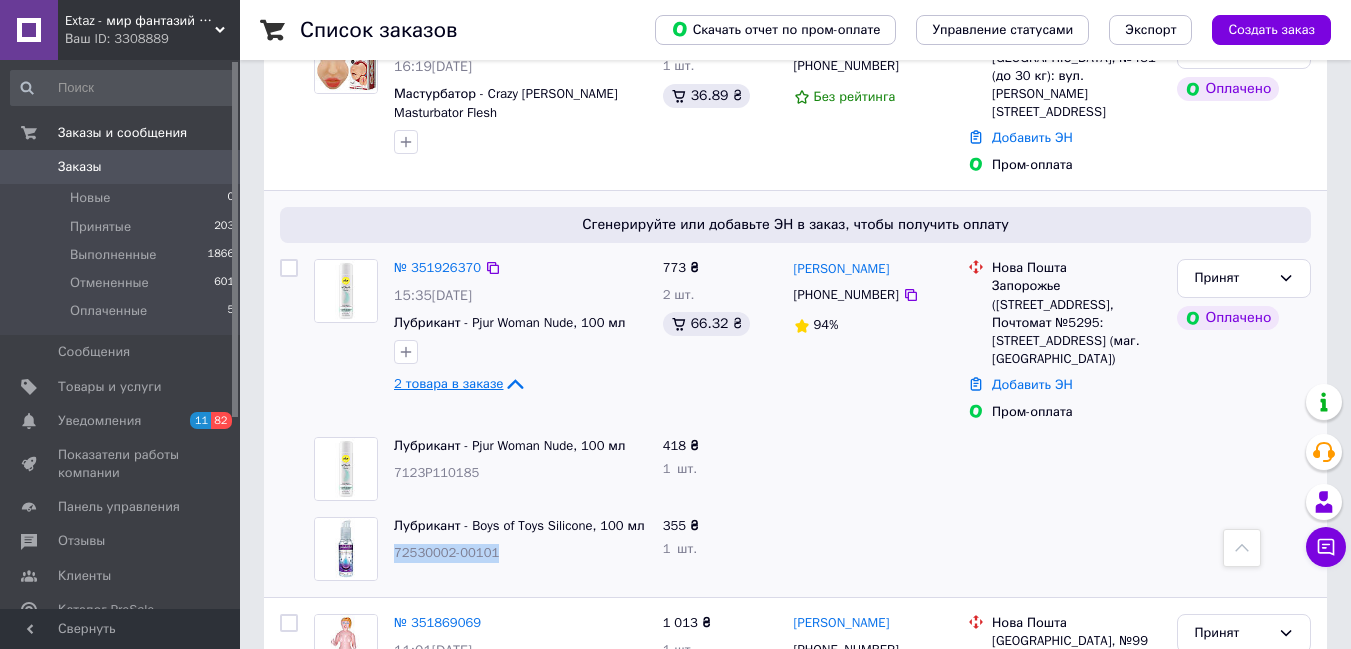 drag, startPoint x: 496, startPoint y: 505, endPoint x: 395, endPoint y: 503, distance: 101.0198 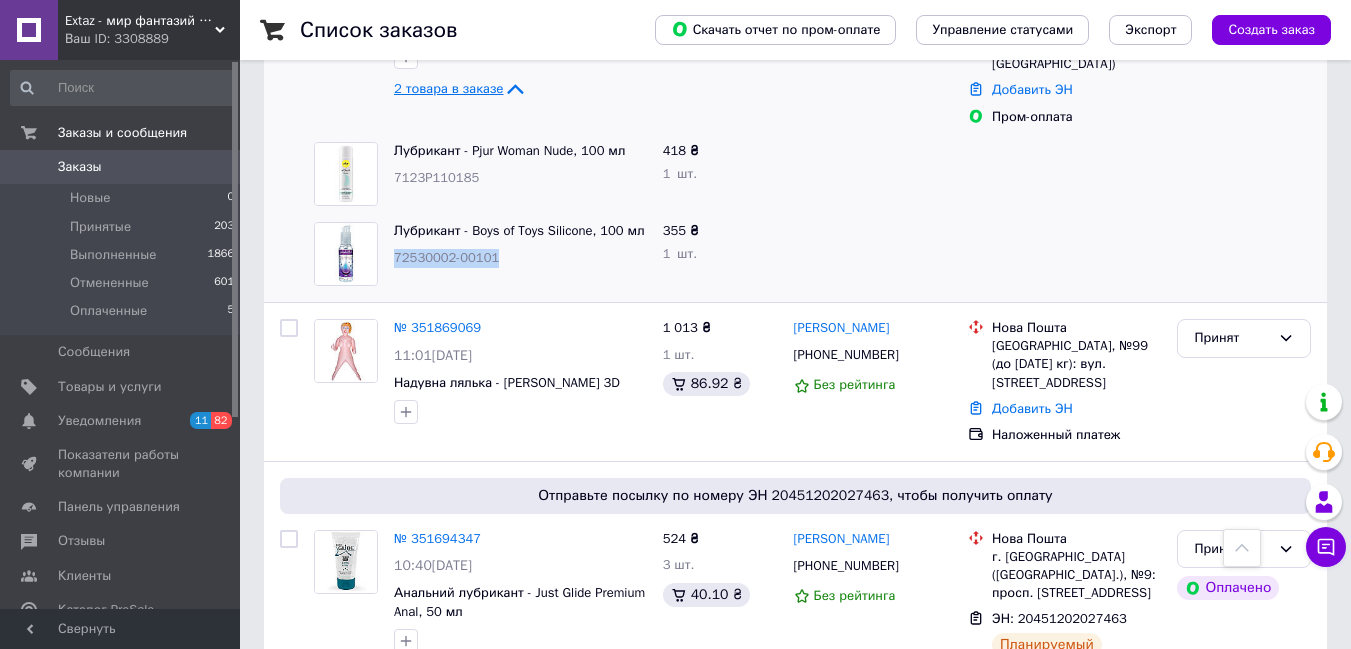 scroll, scrollTop: 853, scrollLeft: 0, axis: vertical 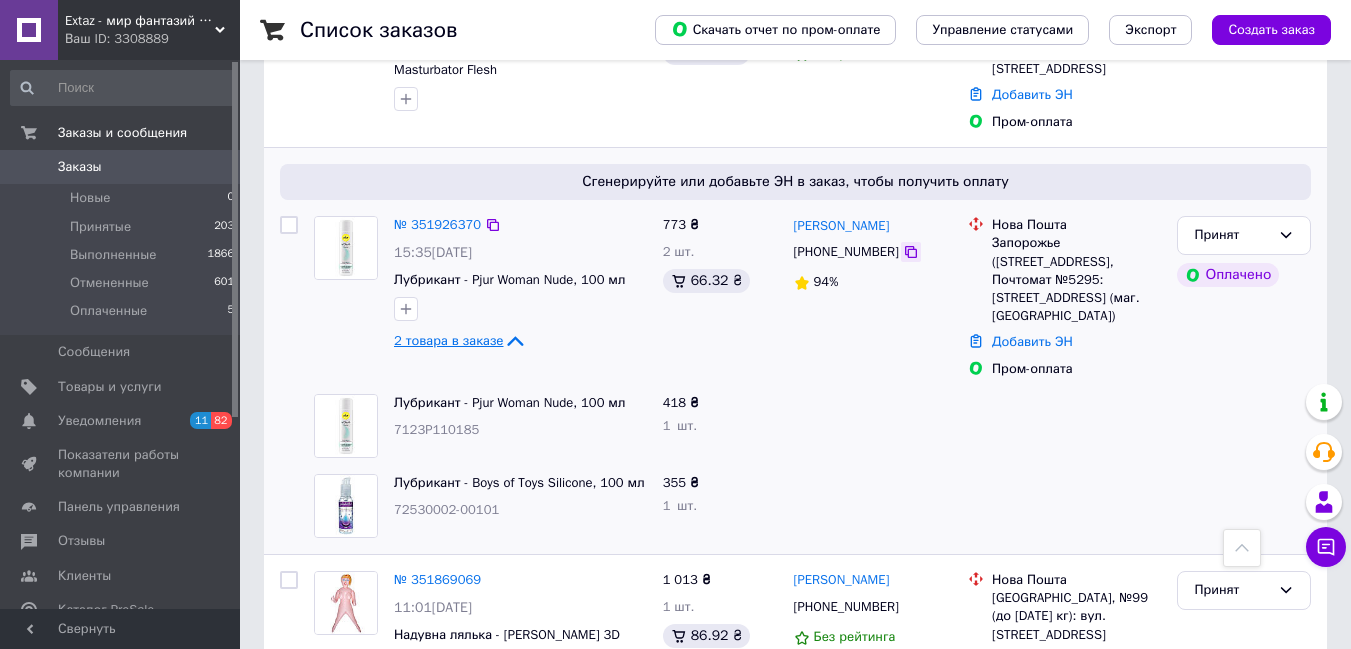 click 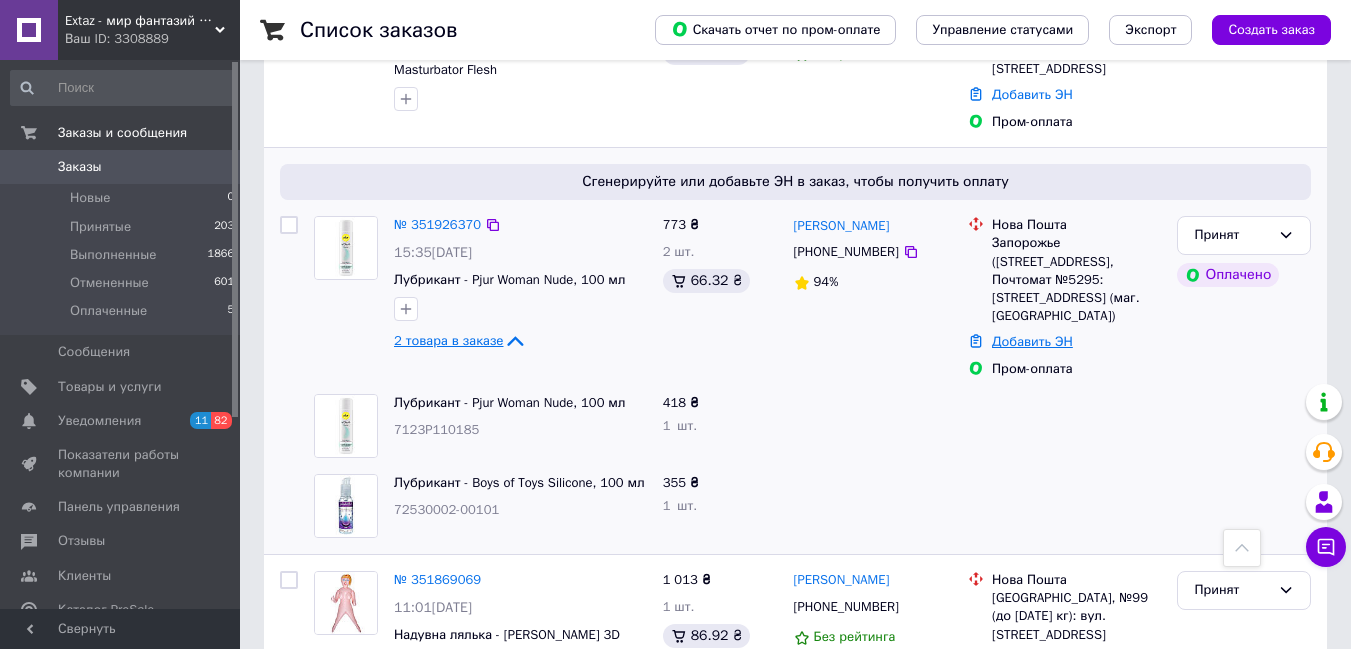 click on "Добавить ЭН" at bounding box center (1032, 341) 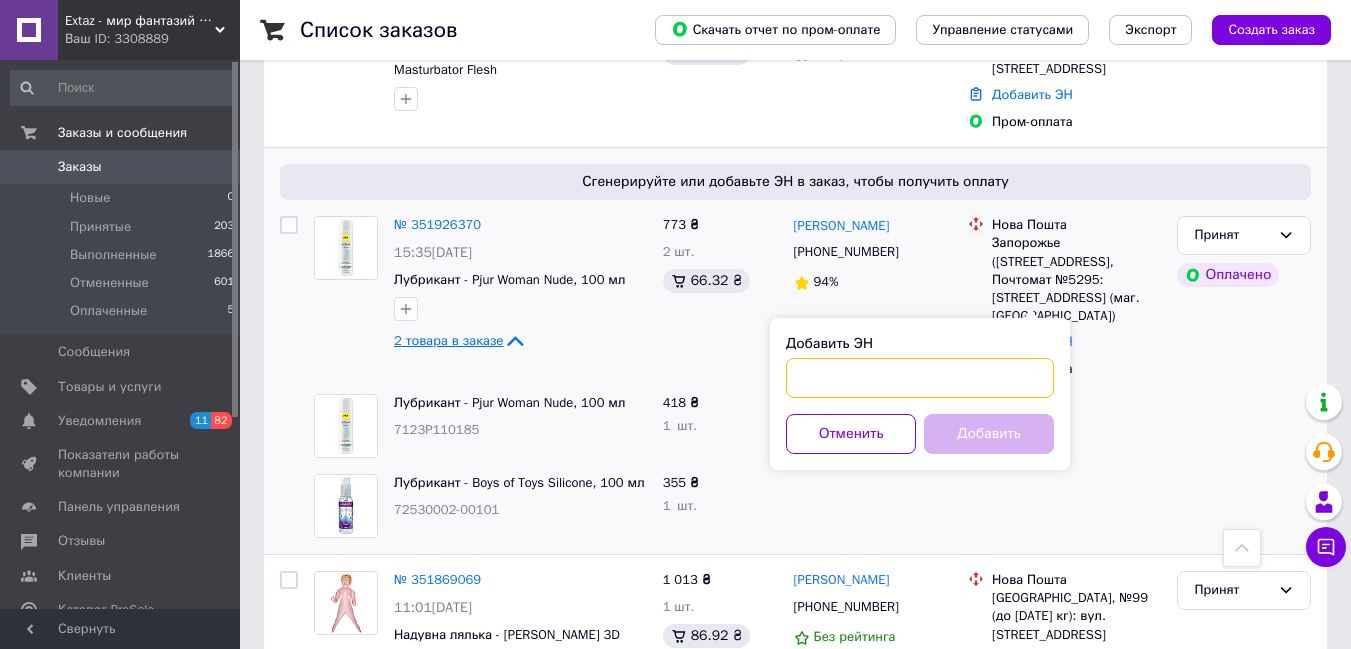 click on "Добавить ЭН" at bounding box center [920, 378] 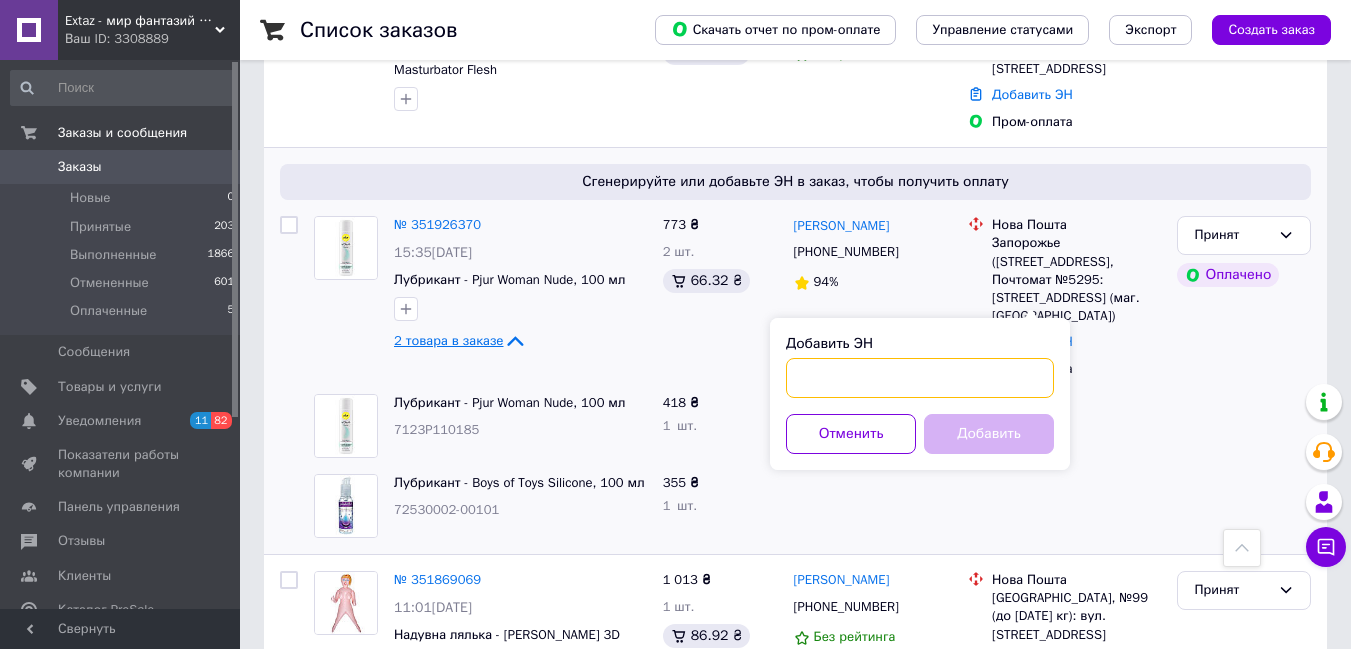 paste on "20451202849905" 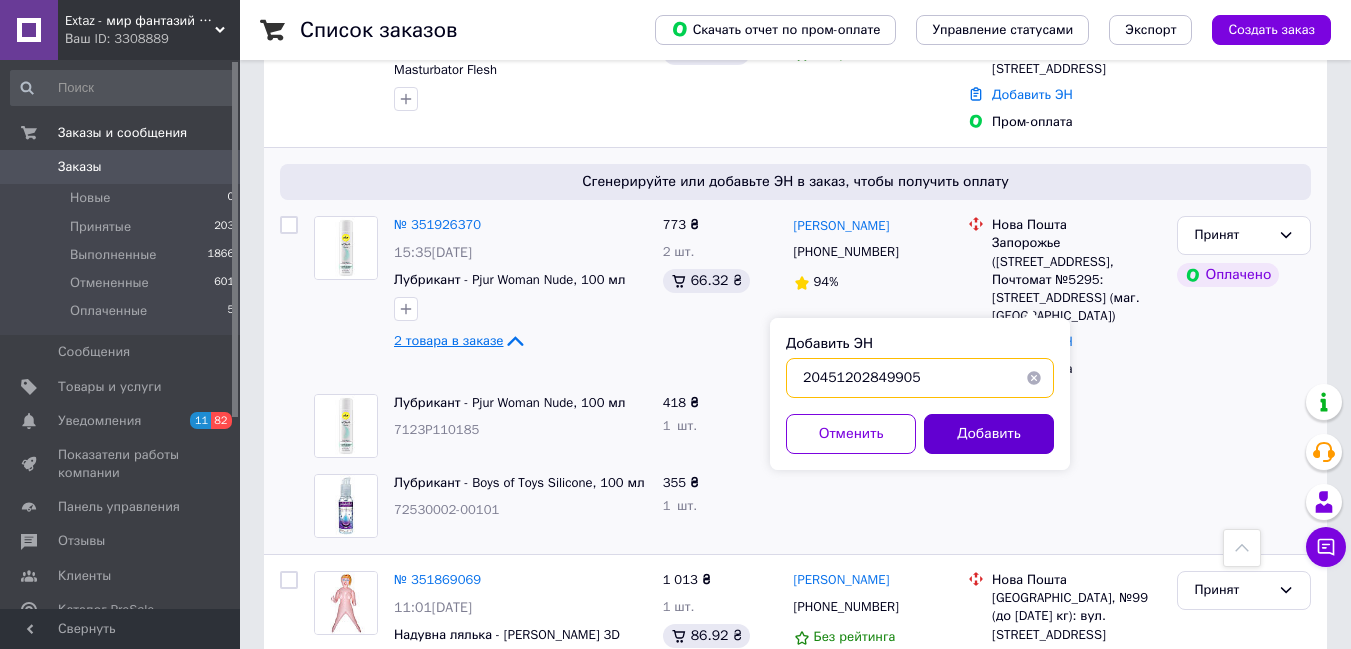 type on "20451202849905" 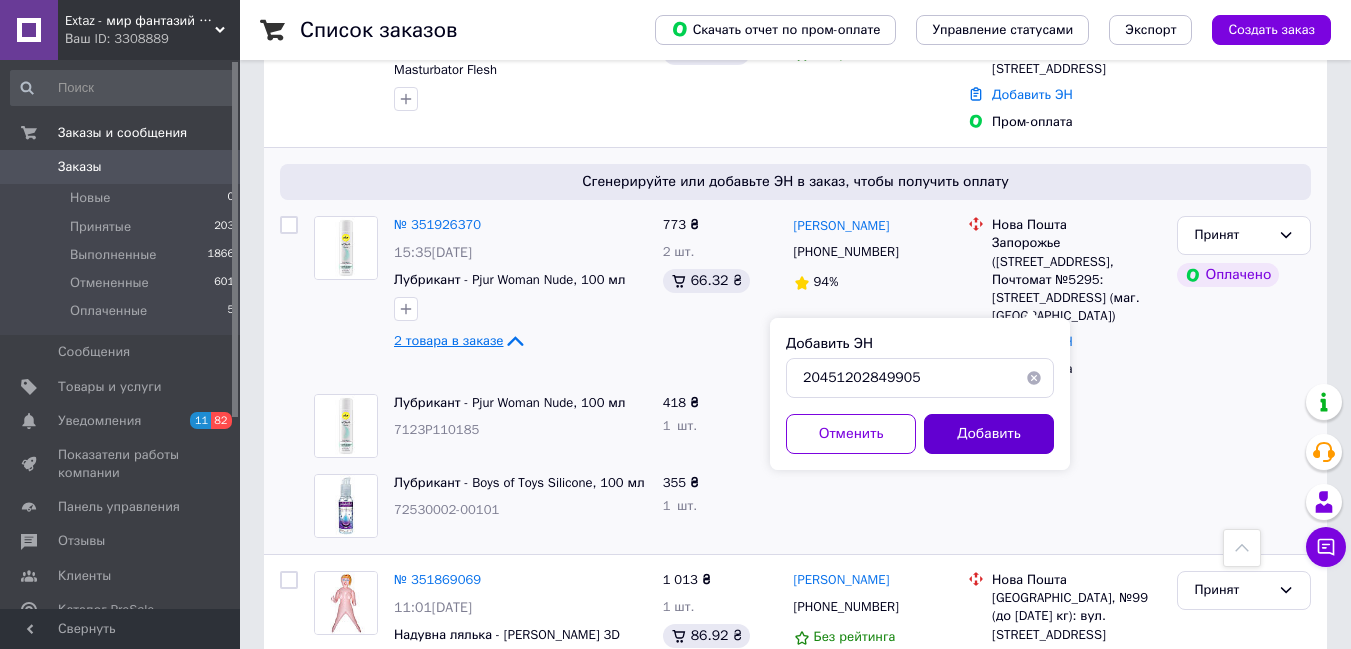 click on "Добавить" at bounding box center [989, 434] 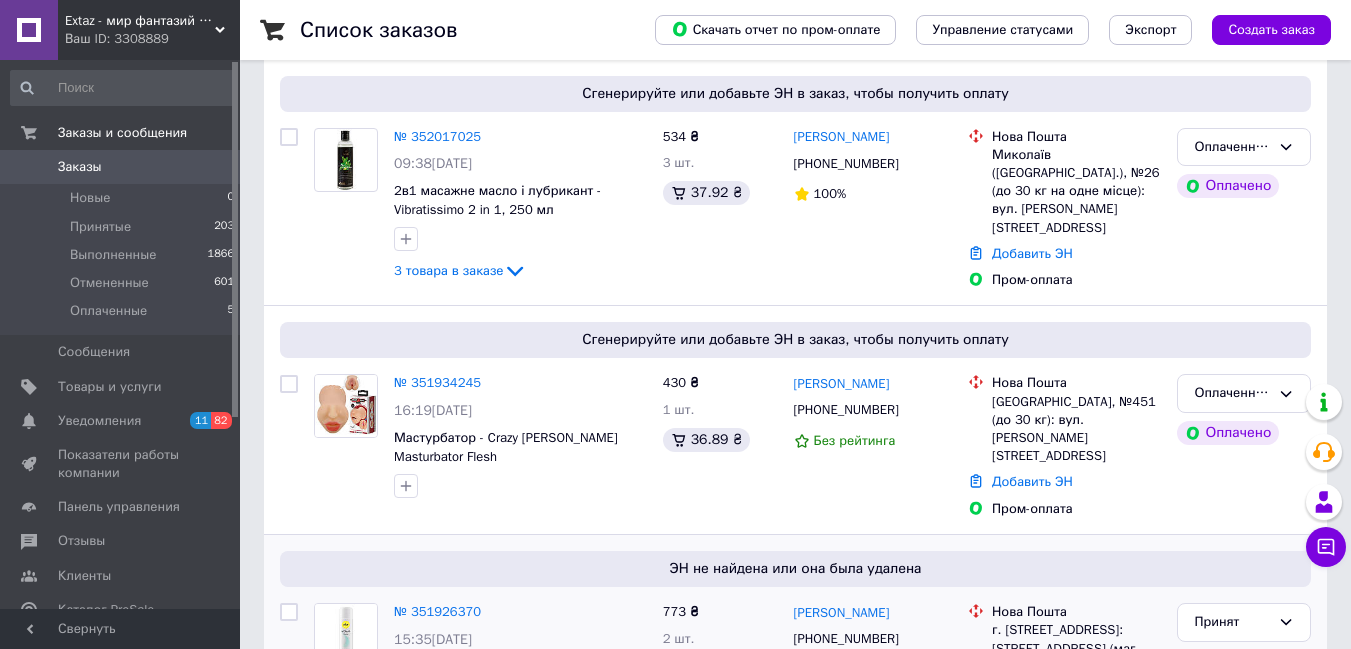 scroll, scrollTop: 163, scrollLeft: 0, axis: vertical 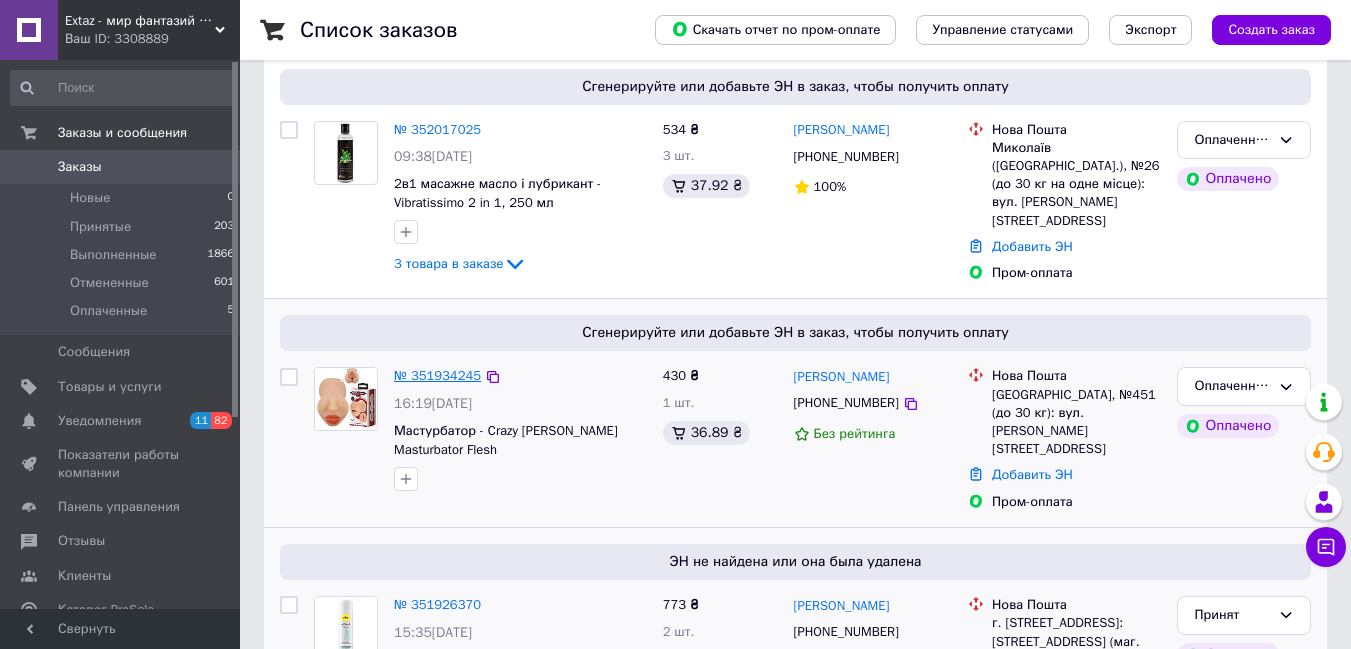 click on "№ 351934245" at bounding box center (437, 375) 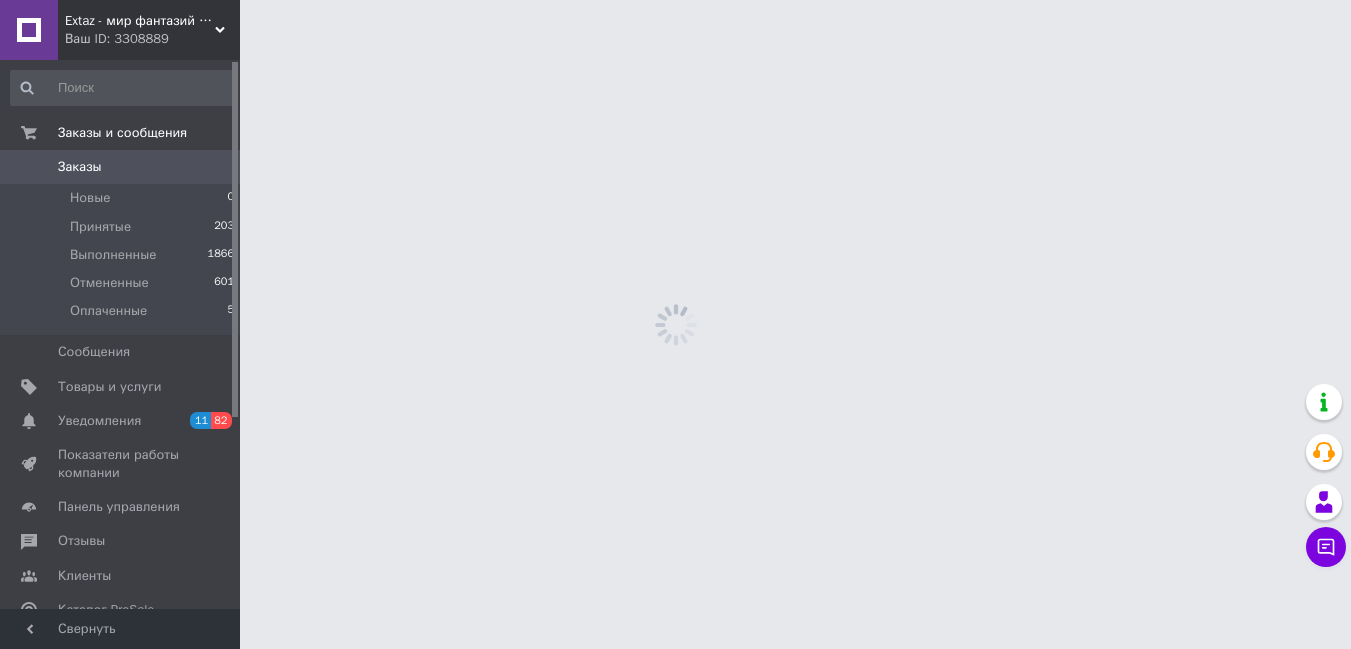 scroll, scrollTop: 0, scrollLeft: 0, axis: both 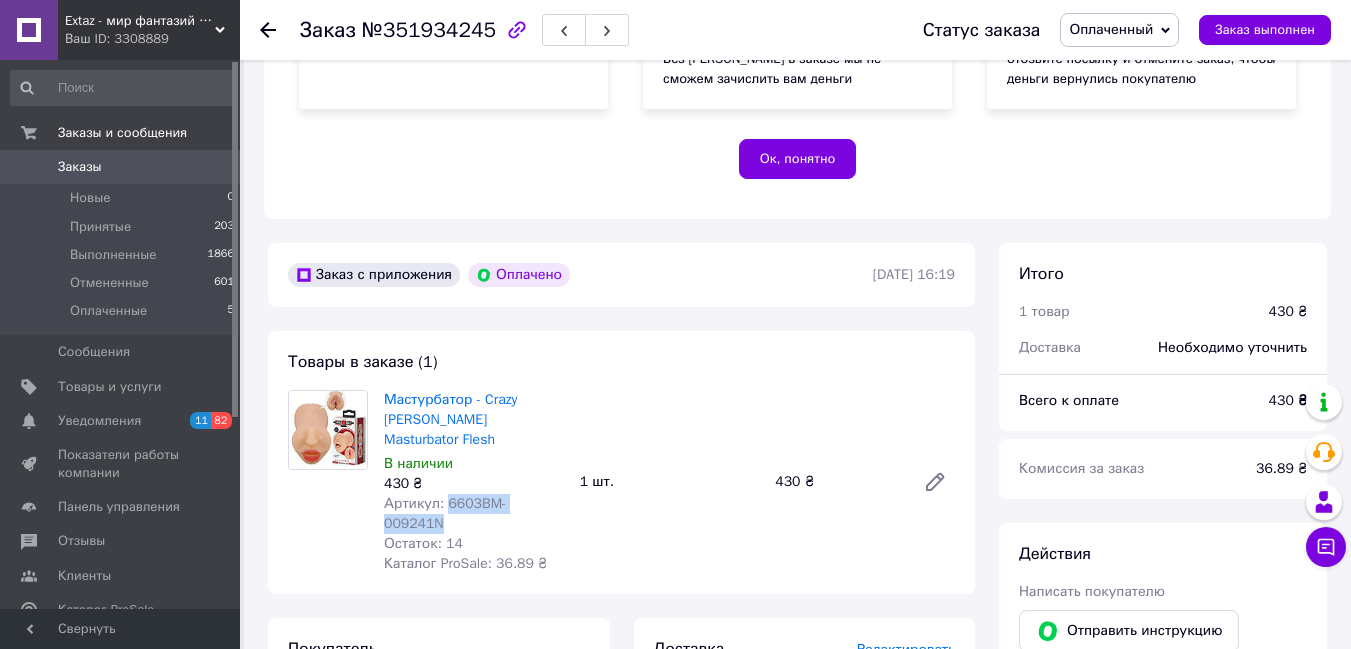drag, startPoint x: 558, startPoint y: 488, endPoint x: 445, endPoint y: 487, distance: 113.004425 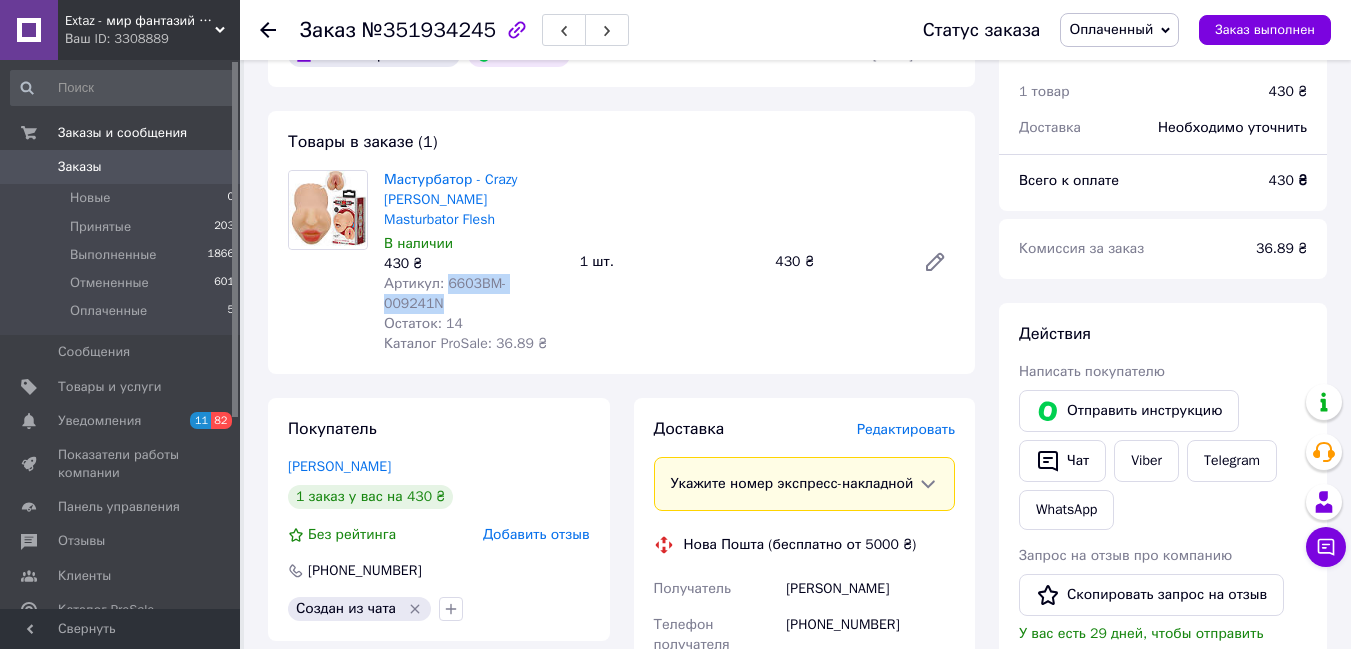 scroll, scrollTop: 625, scrollLeft: 0, axis: vertical 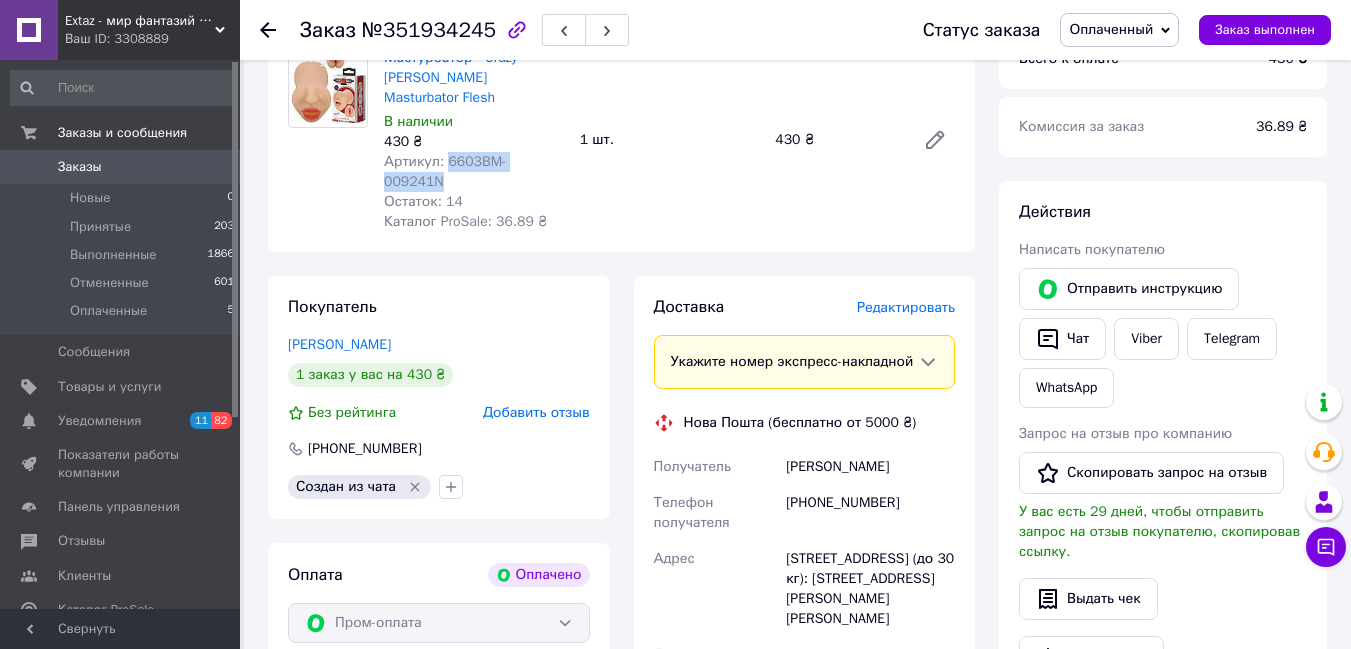 drag, startPoint x: 900, startPoint y: 442, endPoint x: 789, endPoint y: 446, distance: 111.07205 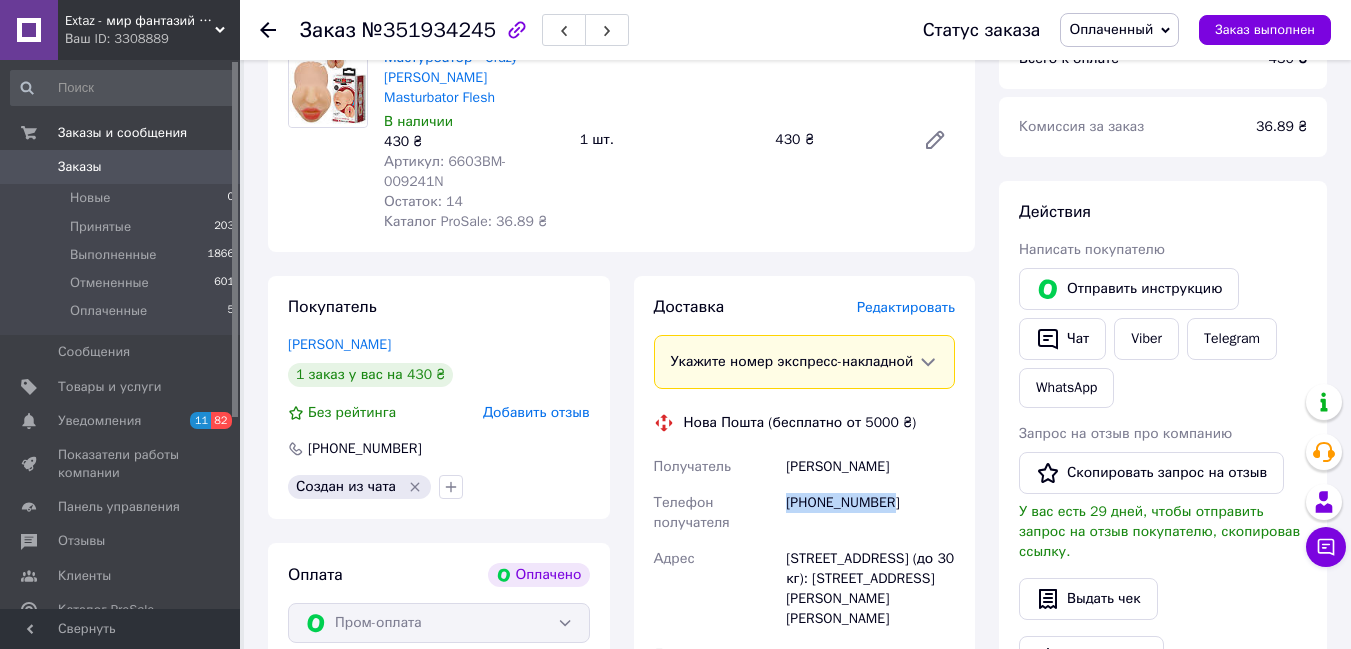 drag, startPoint x: 900, startPoint y: 476, endPoint x: 788, endPoint y: 481, distance: 112.11155 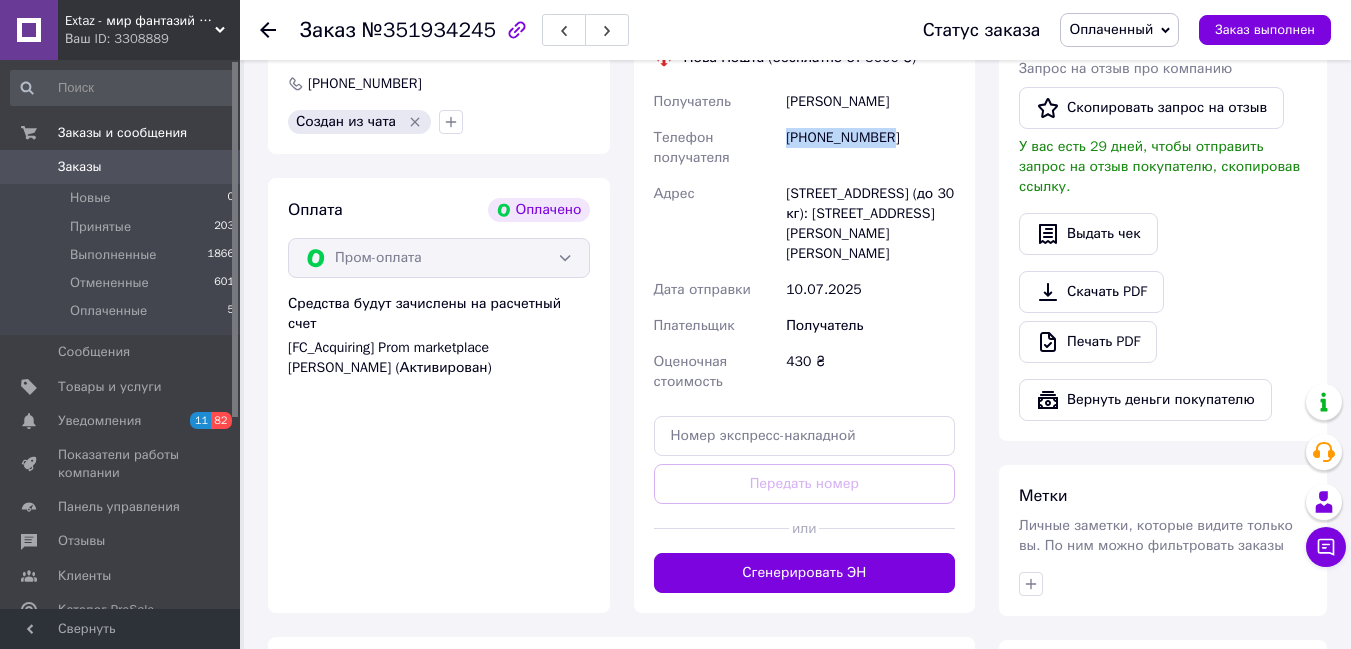 scroll, scrollTop: 1115, scrollLeft: 0, axis: vertical 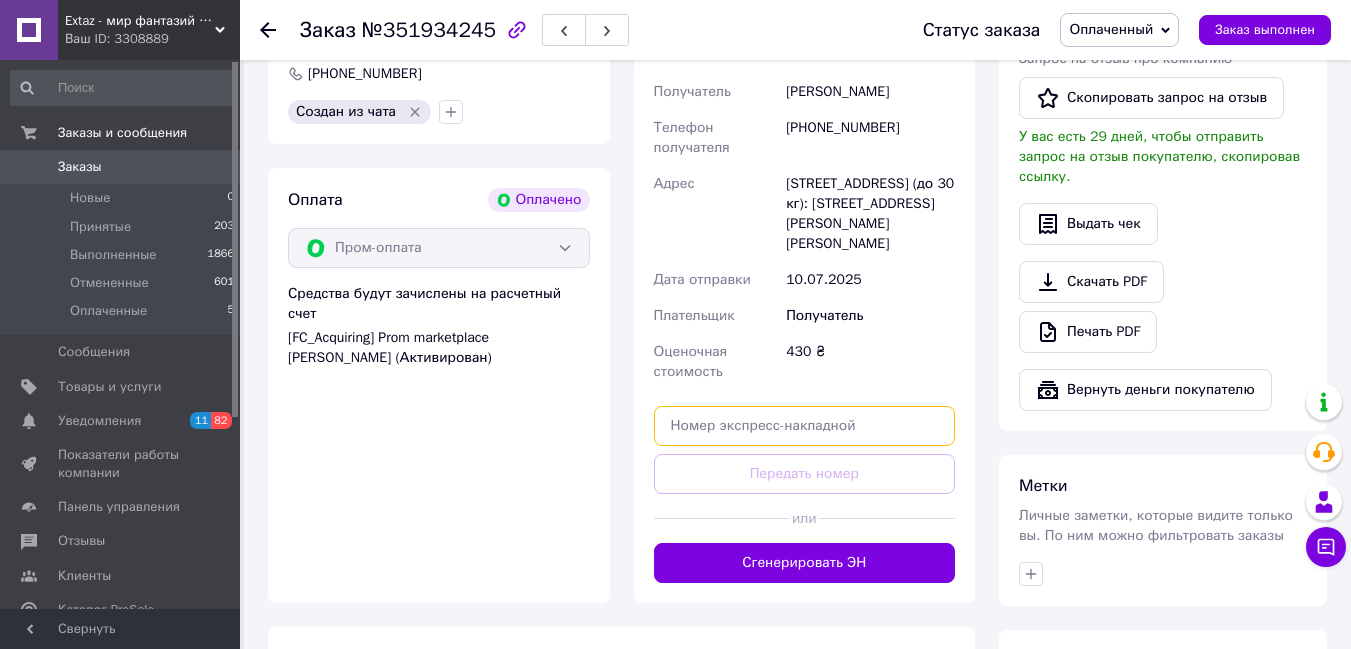 click at bounding box center [805, 426] 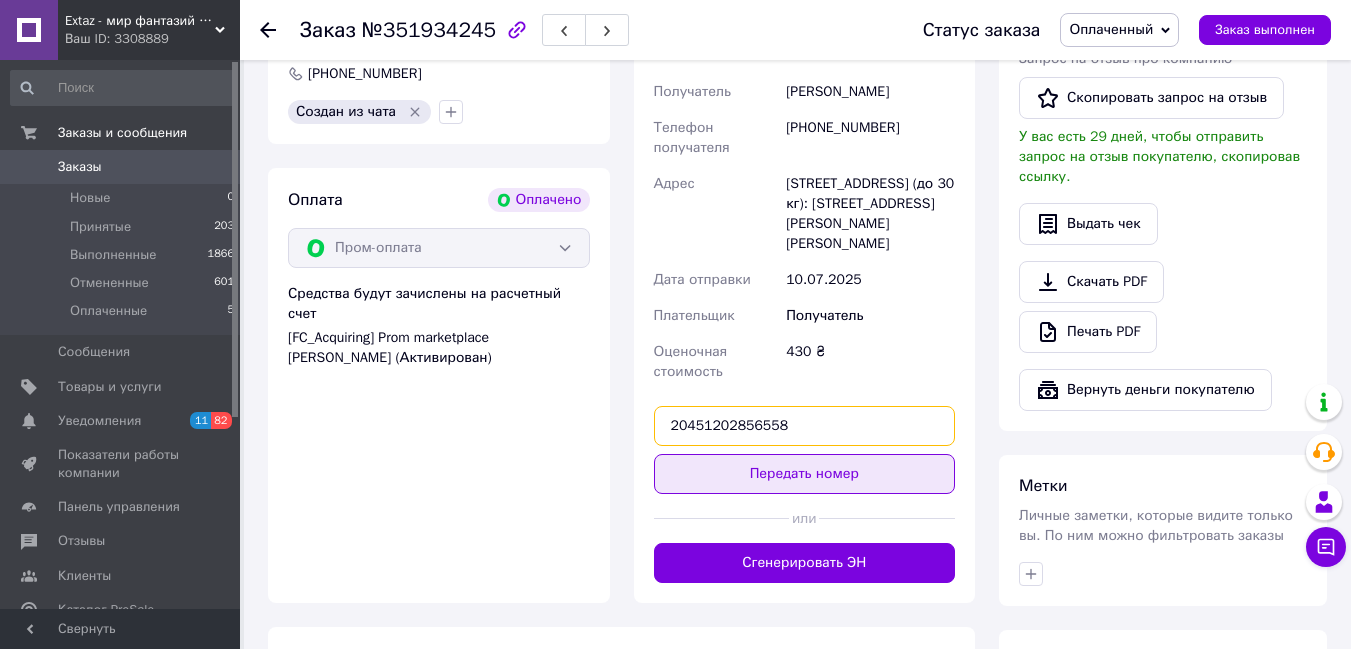 type on "20451202856558" 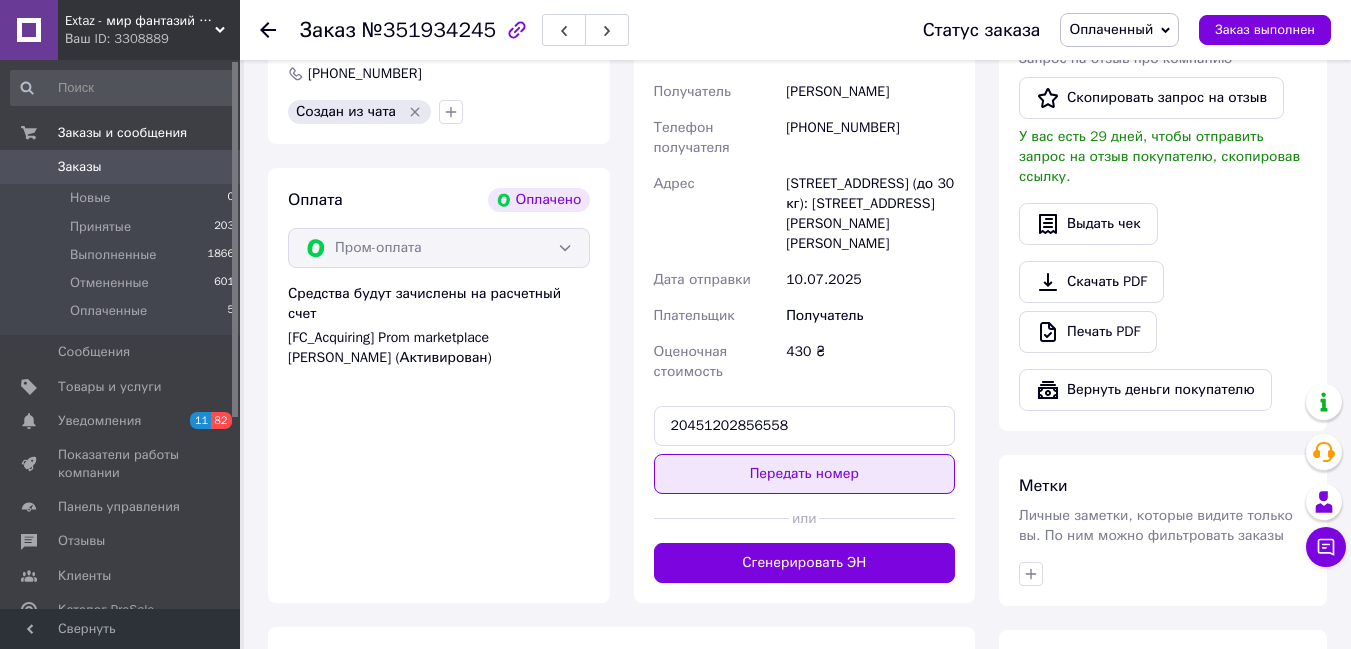 click on "Передать номер" at bounding box center (805, 474) 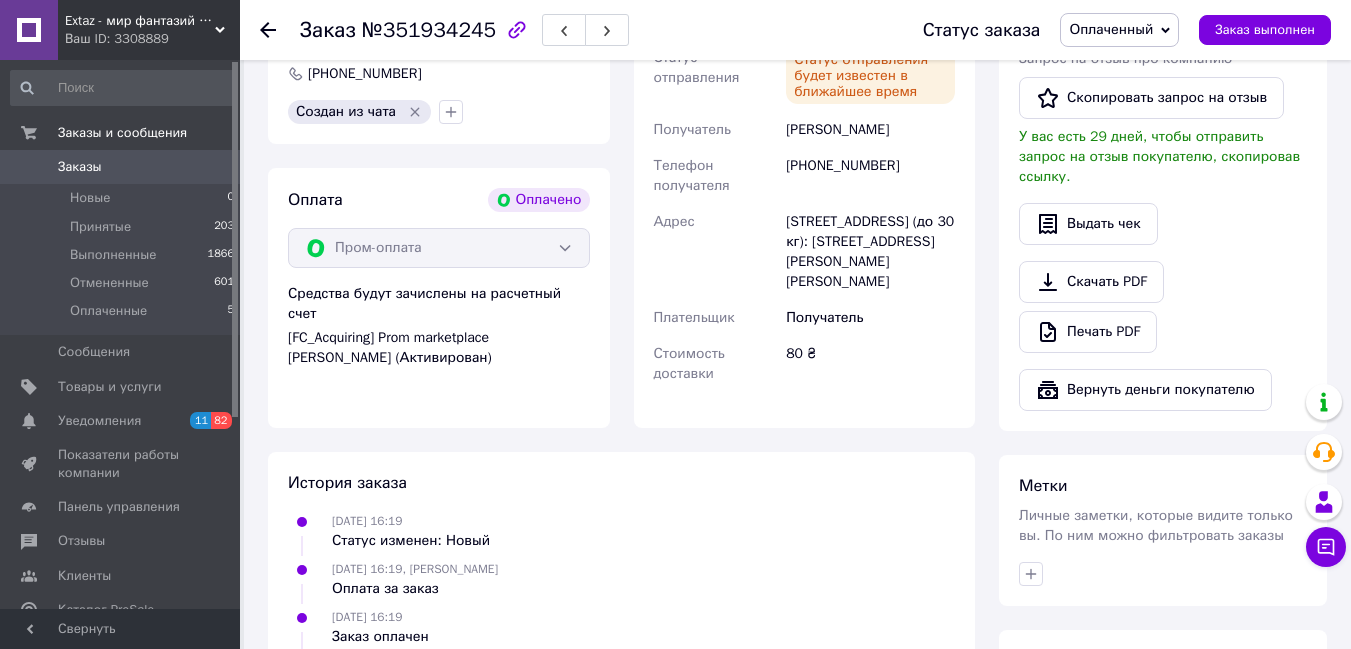 click on "Заказы" at bounding box center [80, 167] 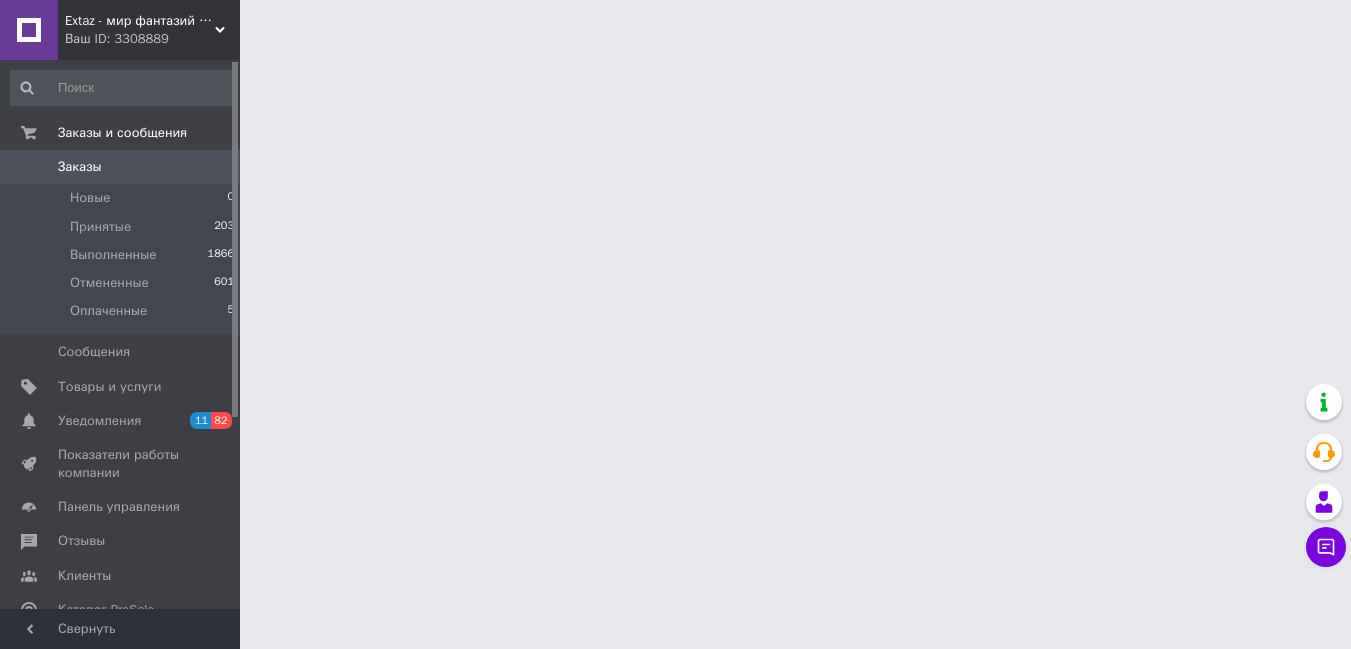 scroll, scrollTop: 0, scrollLeft: 0, axis: both 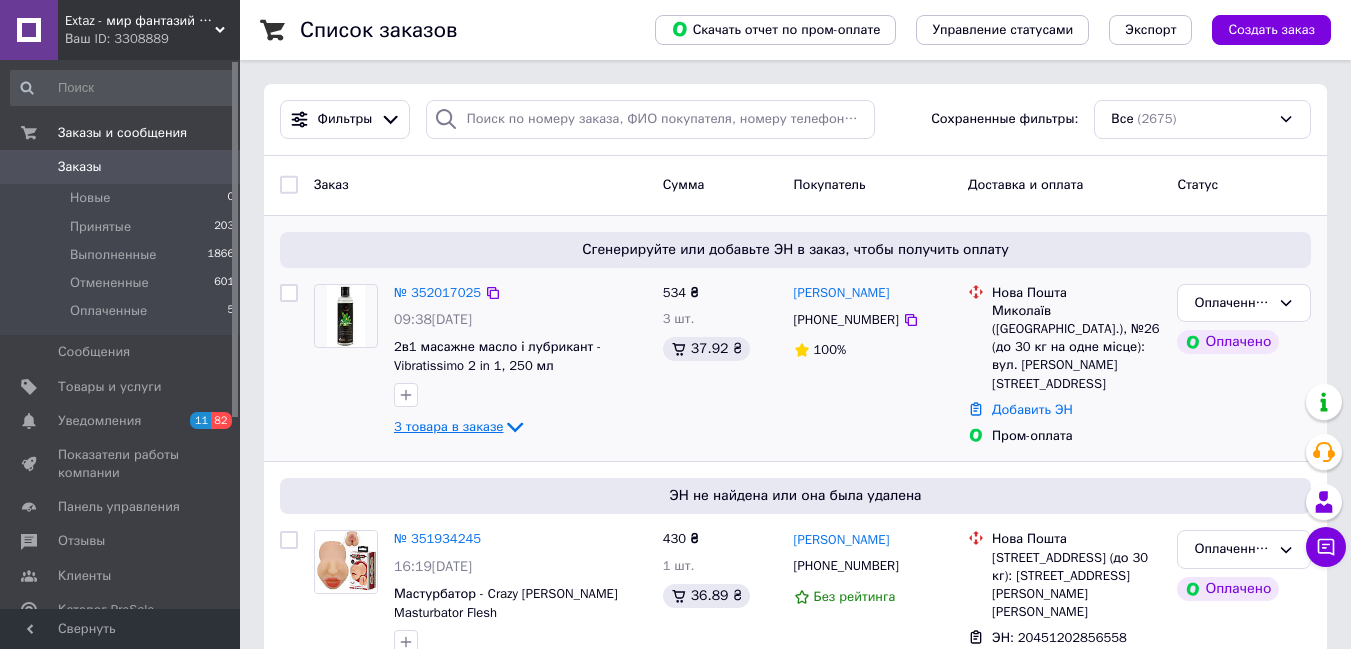 click on "3 товара в заказе" at bounding box center [448, 426] 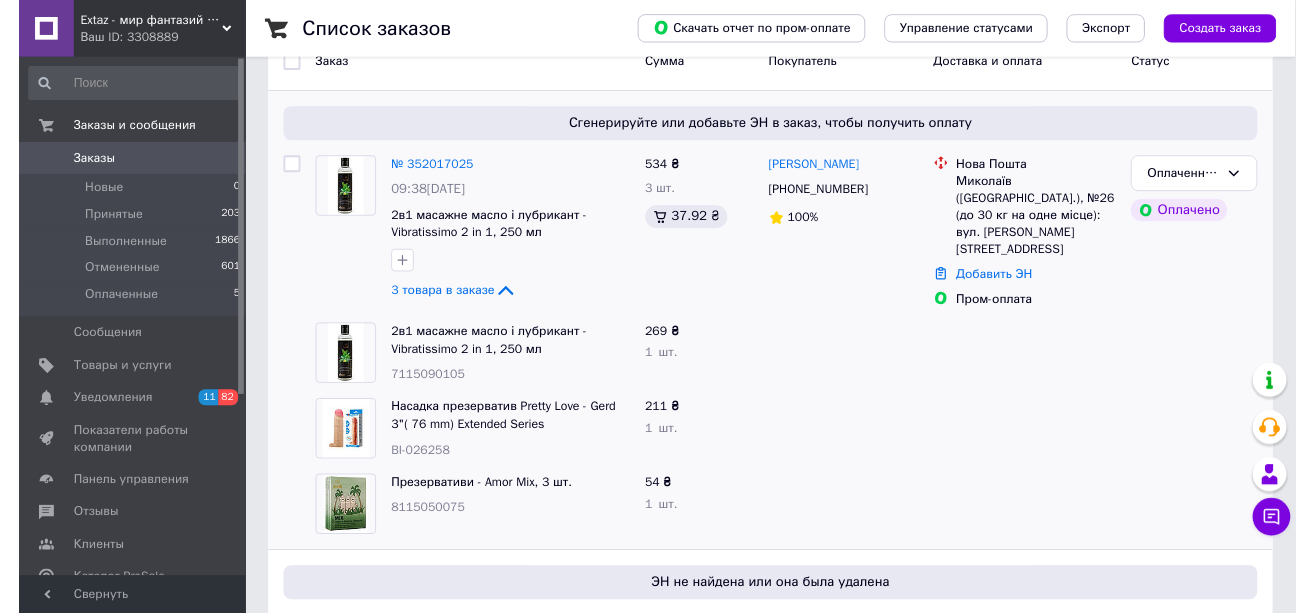 scroll, scrollTop: 172, scrollLeft: 0, axis: vertical 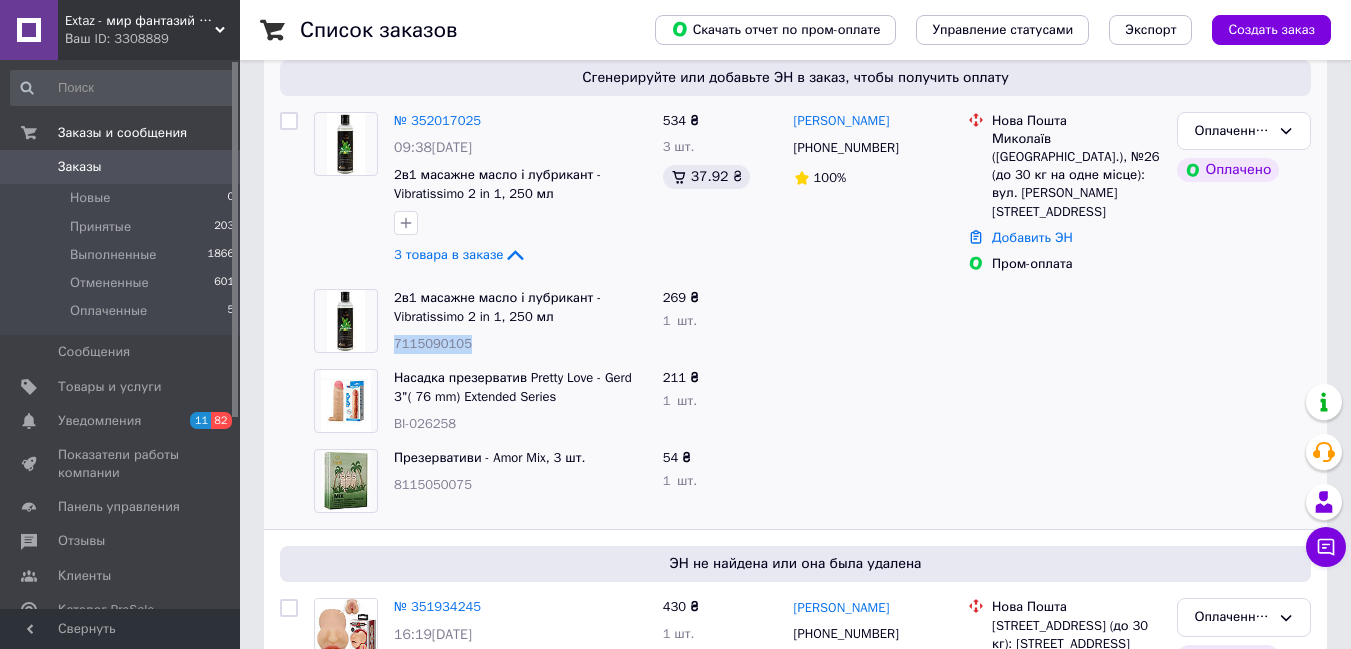 drag, startPoint x: 474, startPoint y: 338, endPoint x: 391, endPoint y: 332, distance: 83.21658 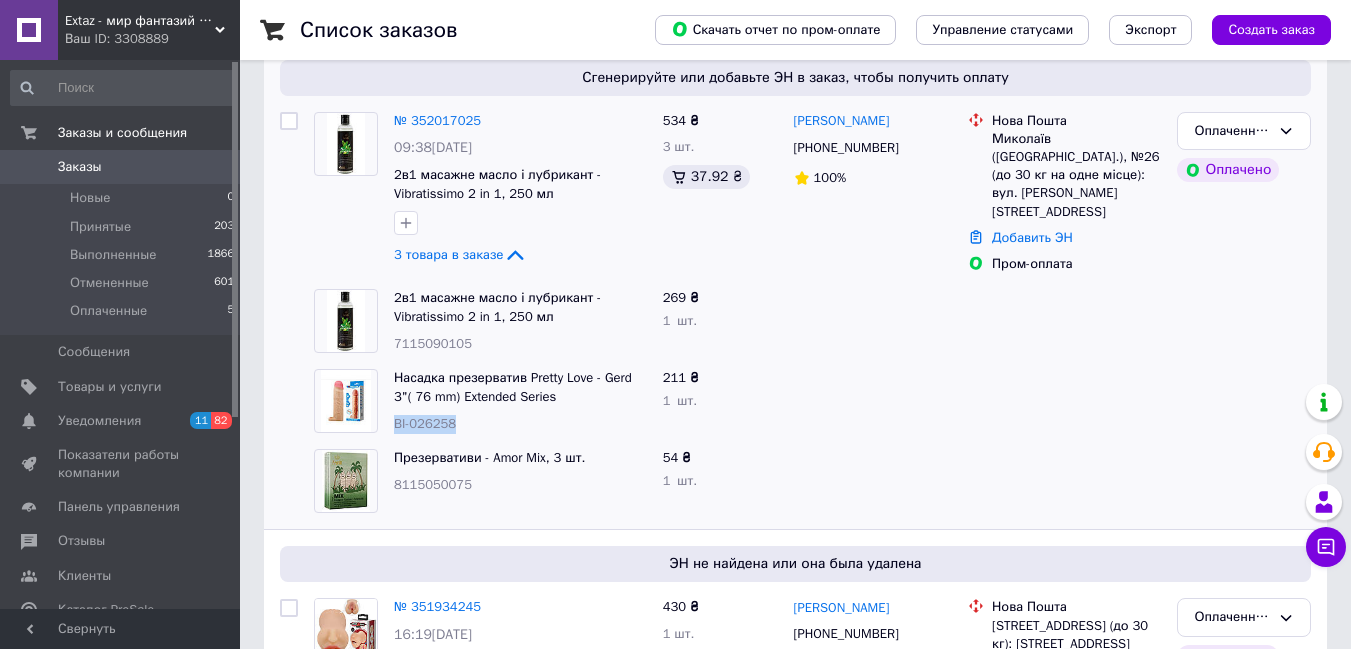 drag, startPoint x: 461, startPoint y: 414, endPoint x: 387, endPoint y: 412, distance: 74.02702 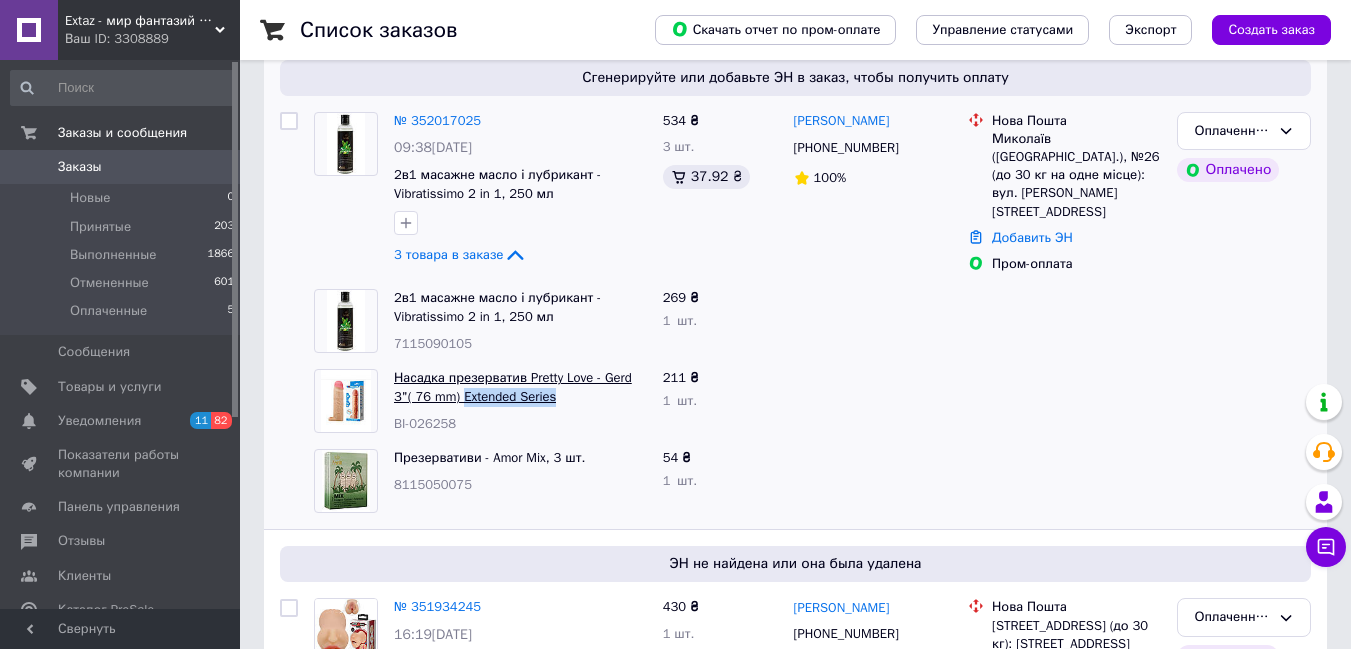 drag, startPoint x: 562, startPoint y: 388, endPoint x: 451, endPoint y: 388, distance: 111 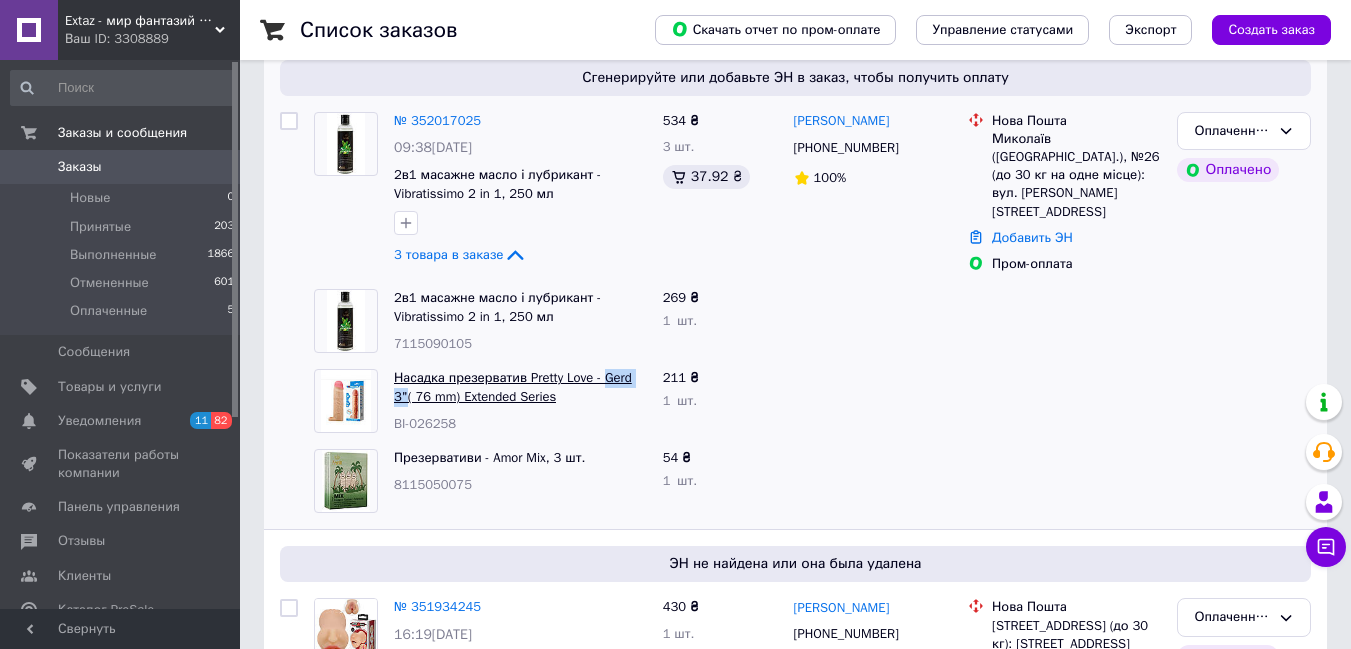 drag, startPoint x: 653, startPoint y: 373, endPoint x: 604, endPoint y: 372, distance: 49.010204 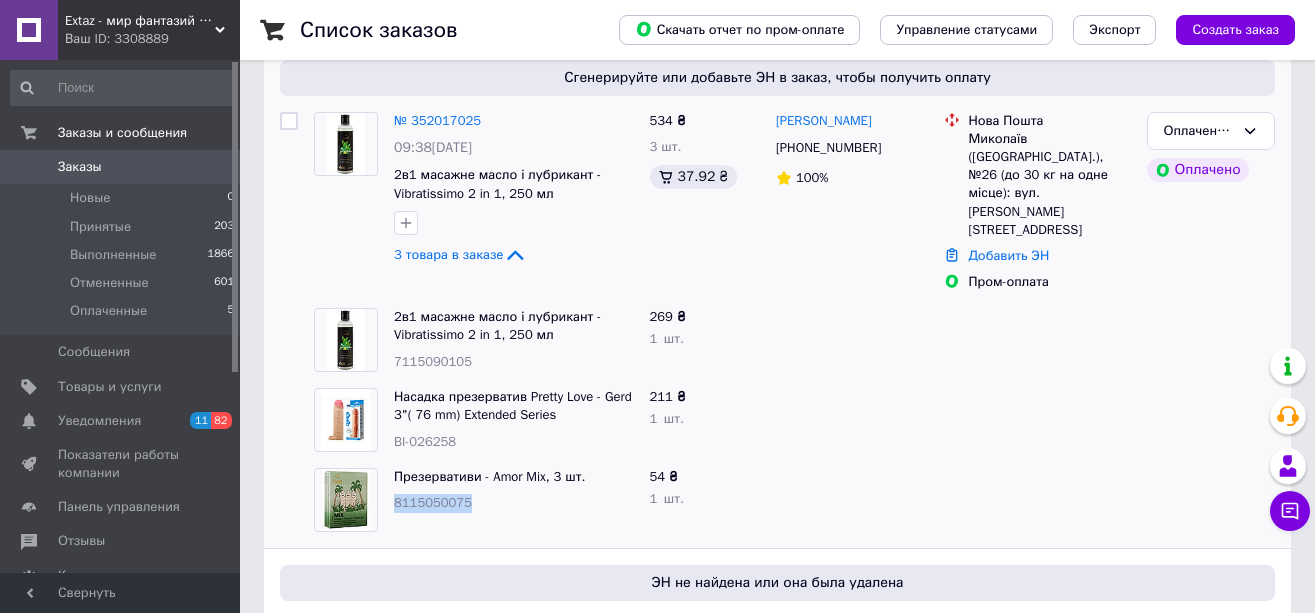 drag, startPoint x: 464, startPoint y: 475, endPoint x: 396, endPoint y: 478, distance: 68.06615 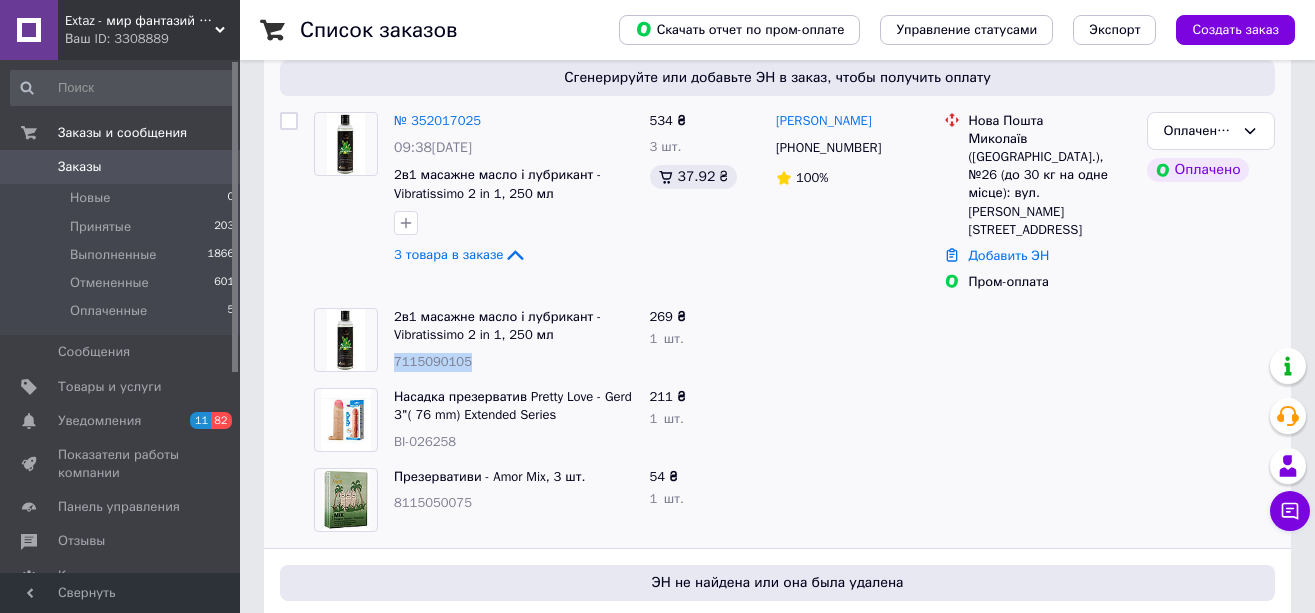 drag, startPoint x: 467, startPoint y: 336, endPoint x: 395, endPoint y: 333, distance: 72.06247 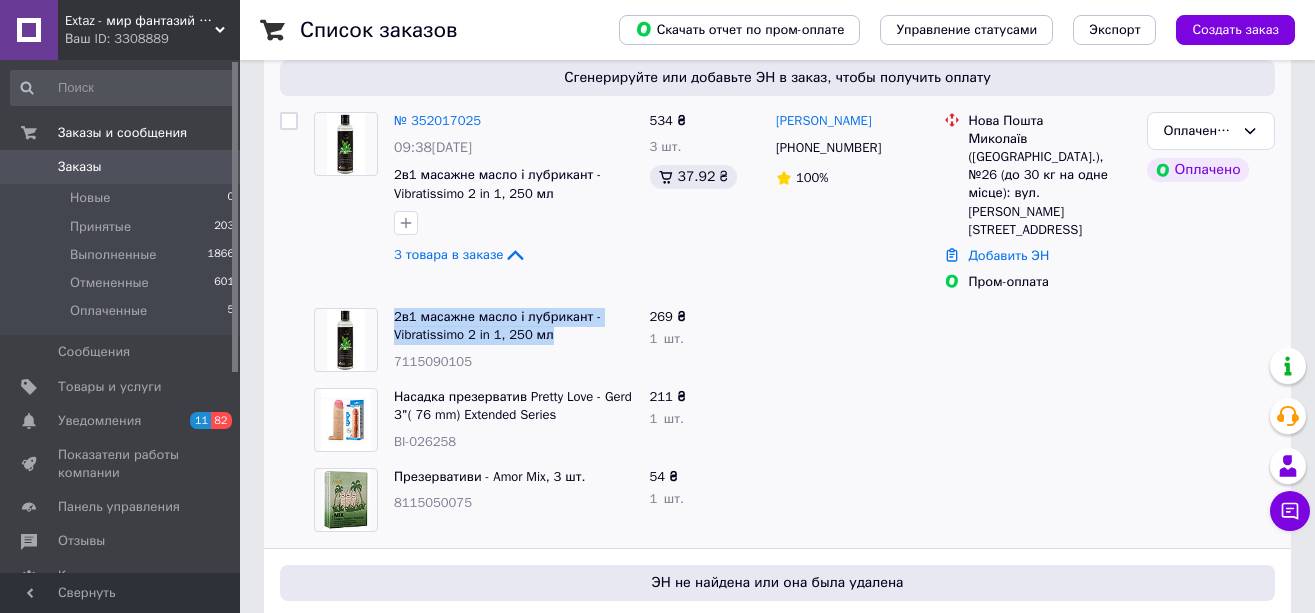drag, startPoint x: 553, startPoint y: 310, endPoint x: 391, endPoint y: 299, distance: 162.37303 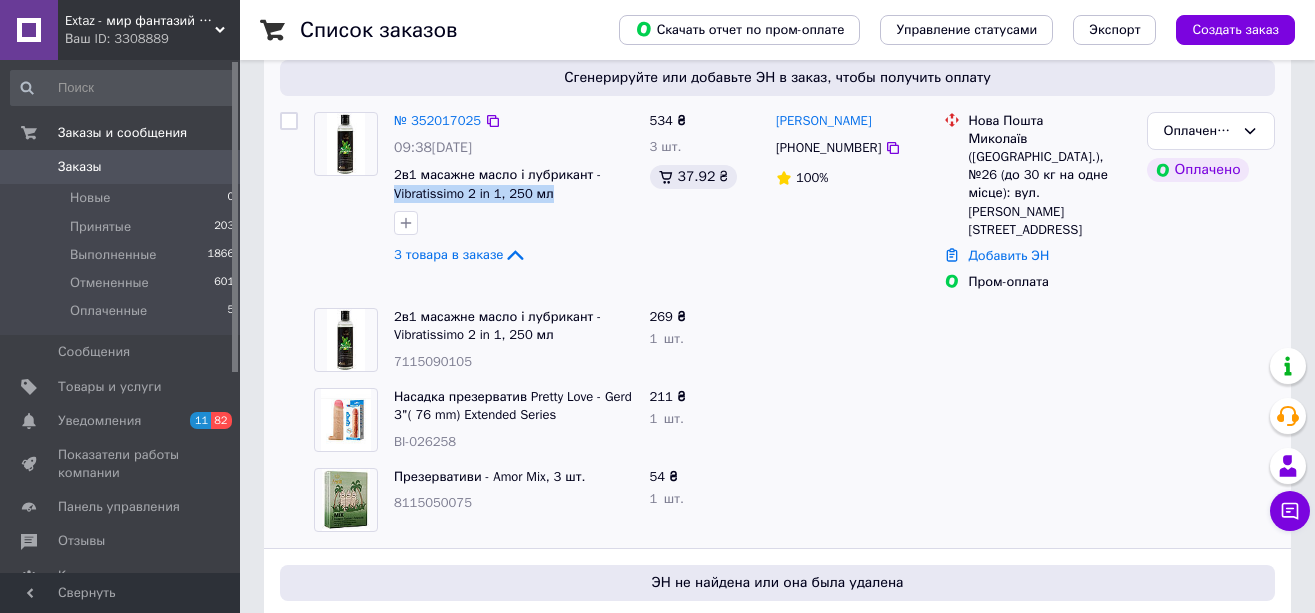 drag, startPoint x: 553, startPoint y: 196, endPoint x: 393, endPoint y: 194, distance: 160.0125 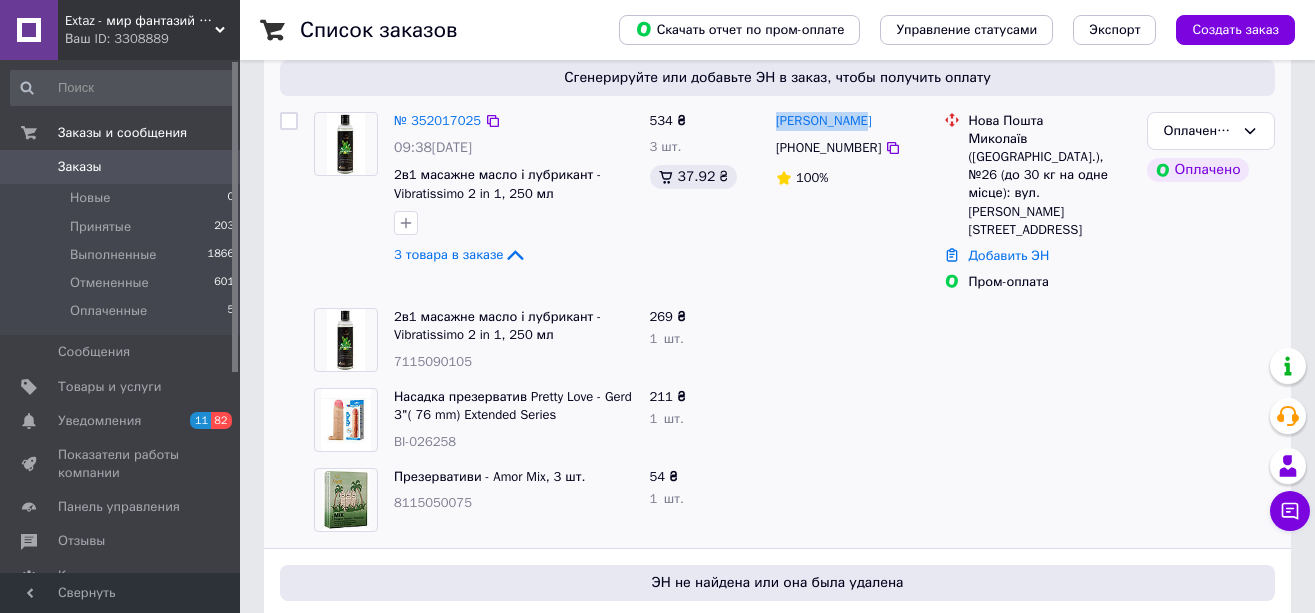 drag, startPoint x: 866, startPoint y: 118, endPoint x: 771, endPoint y: 124, distance: 95.189285 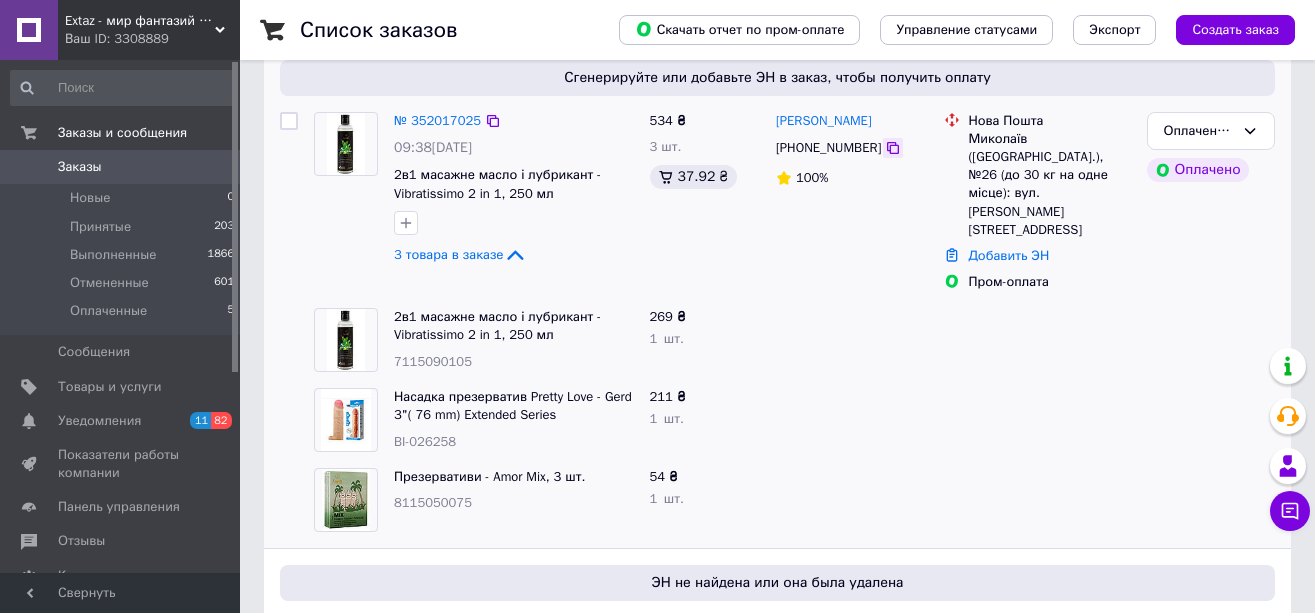 click 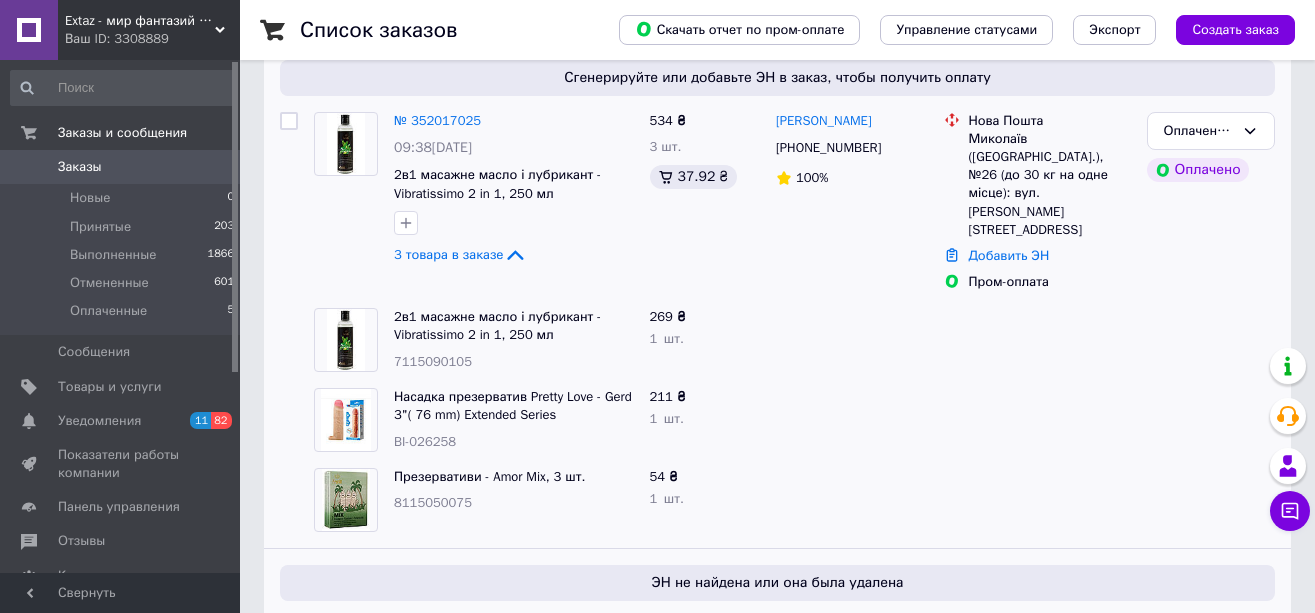 click on "ЭН не найдена или она была удалена" at bounding box center (777, 583) 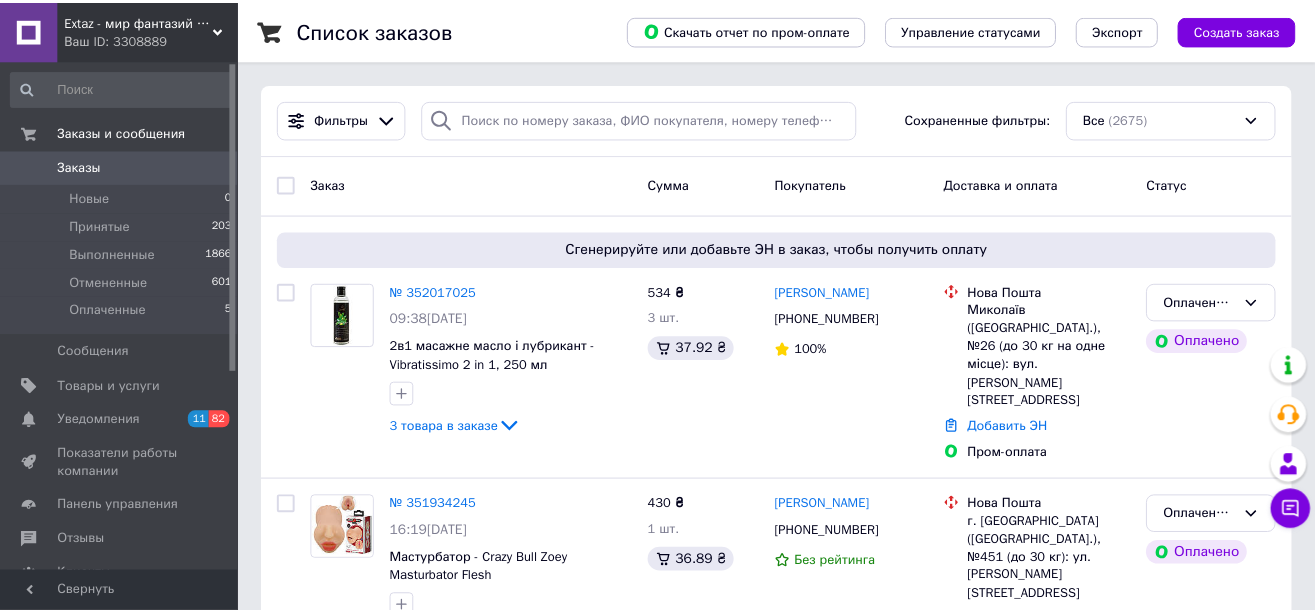 scroll, scrollTop: 172, scrollLeft: 0, axis: vertical 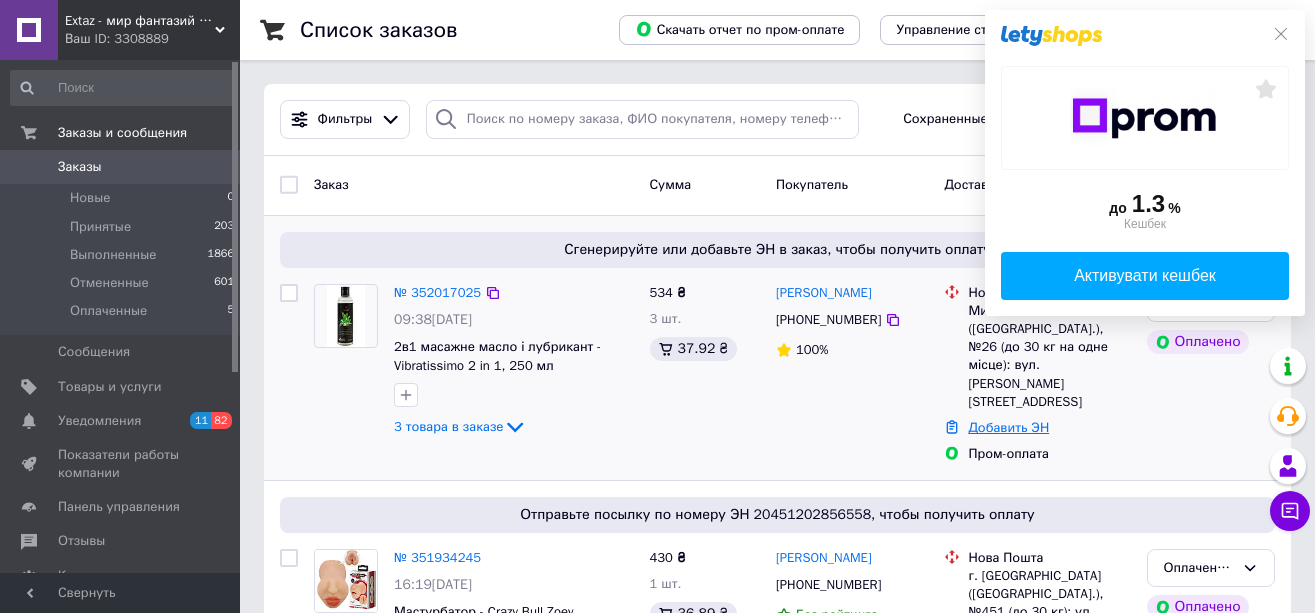 click on "Добавить ЭН" at bounding box center (1008, 427) 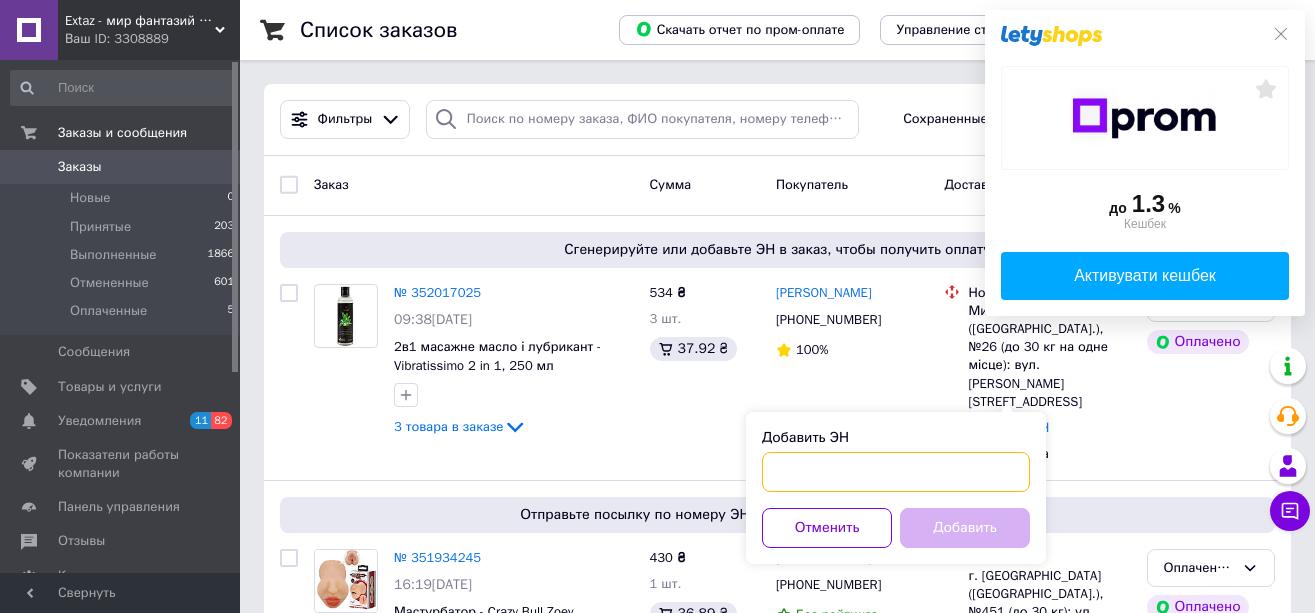 click on "Добавить ЭН" at bounding box center [896, 472] 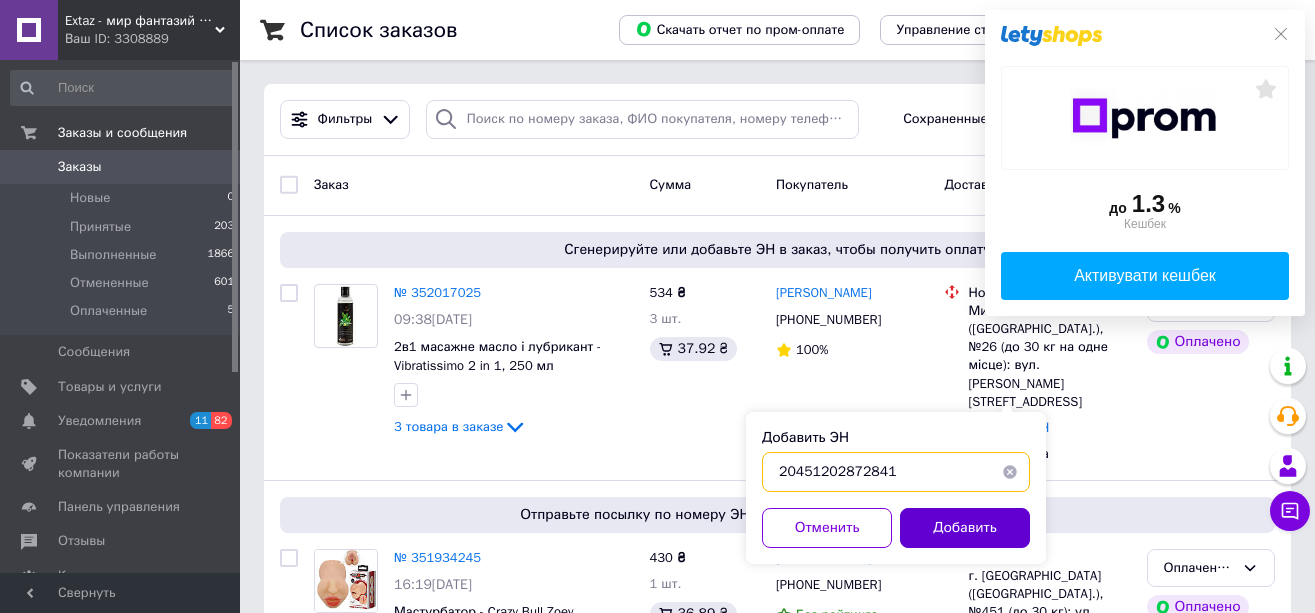 type on "20451202872841" 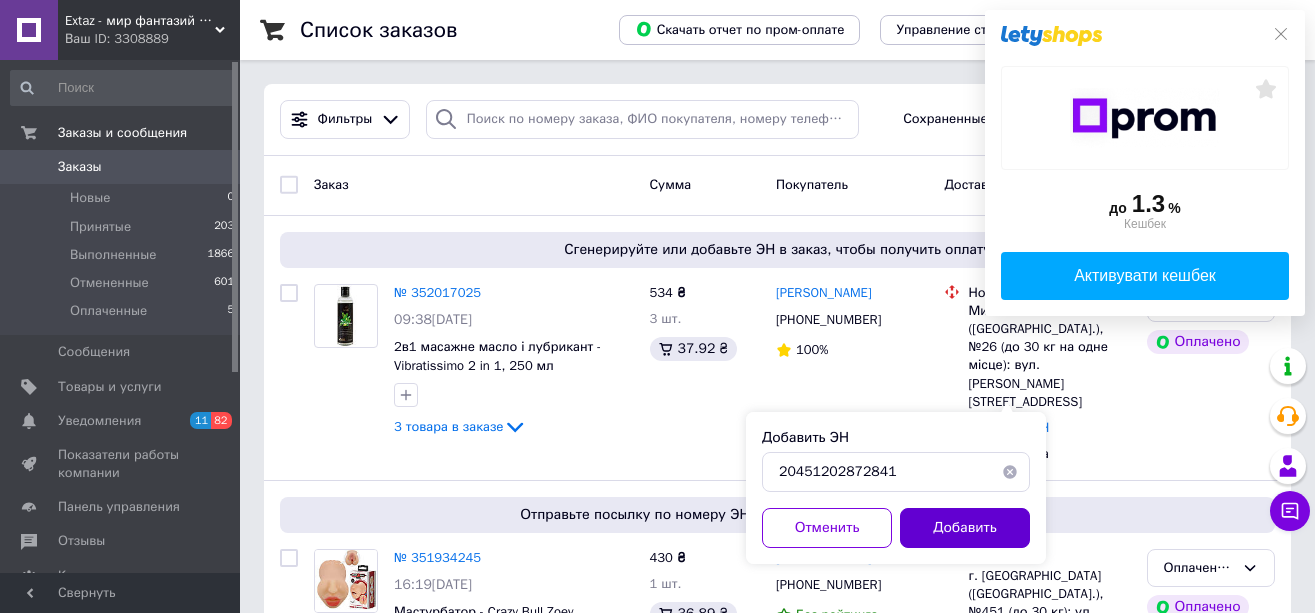click on "Добавить" at bounding box center [965, 528] 